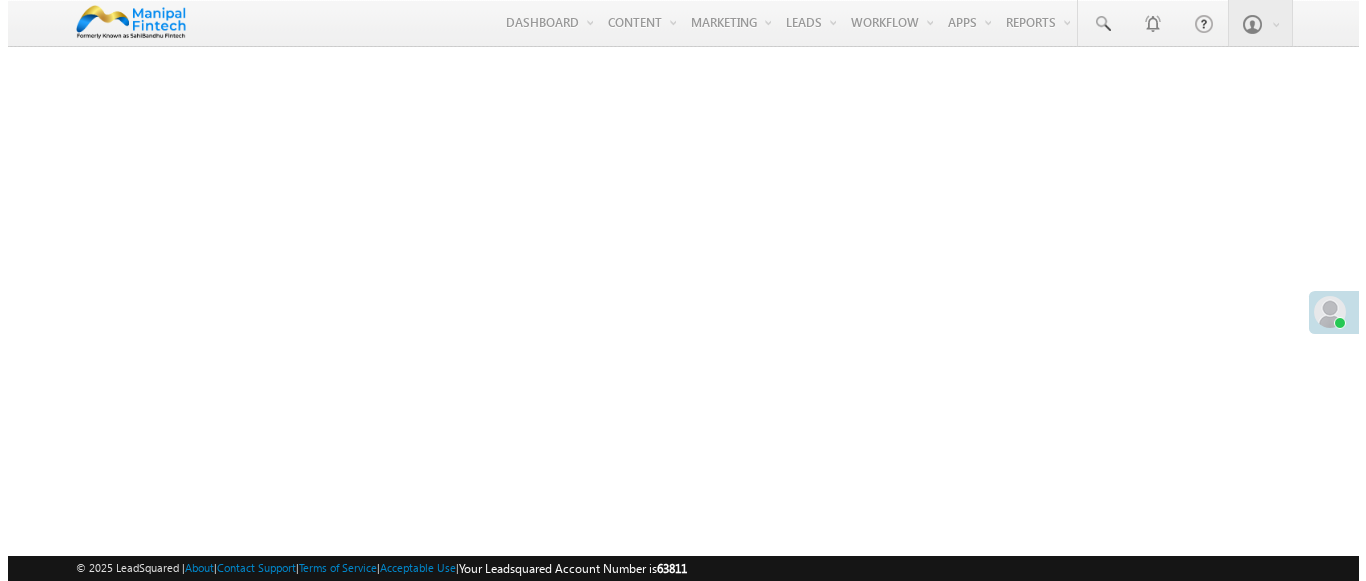 scroll, scrollTop: 0, scrollLeft: 0, axis: both 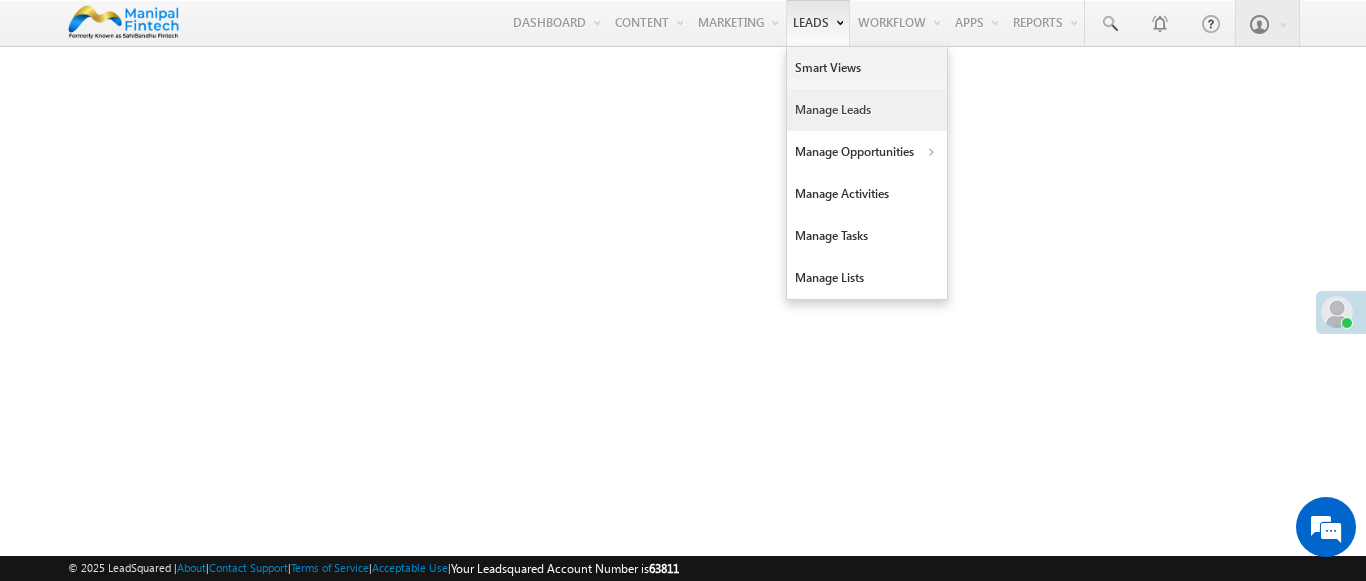 click on "Manage Leads" at bounding box center (867, 110) 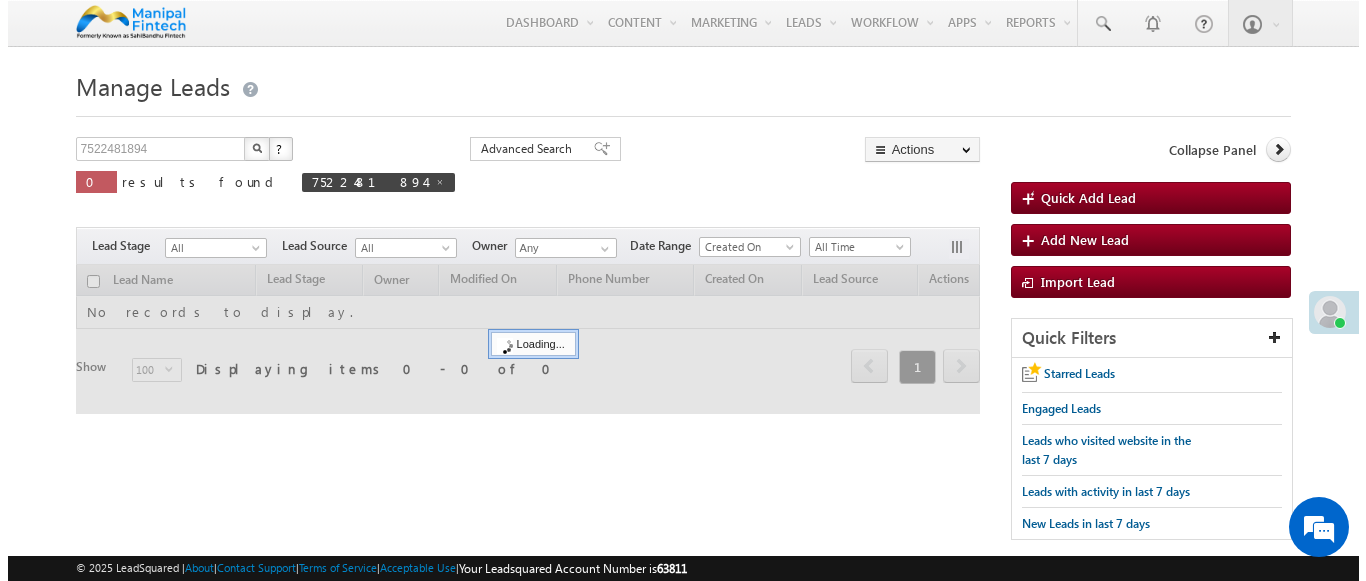 scroll, scrollTop: 0, scrollLeft: 0, axis: both 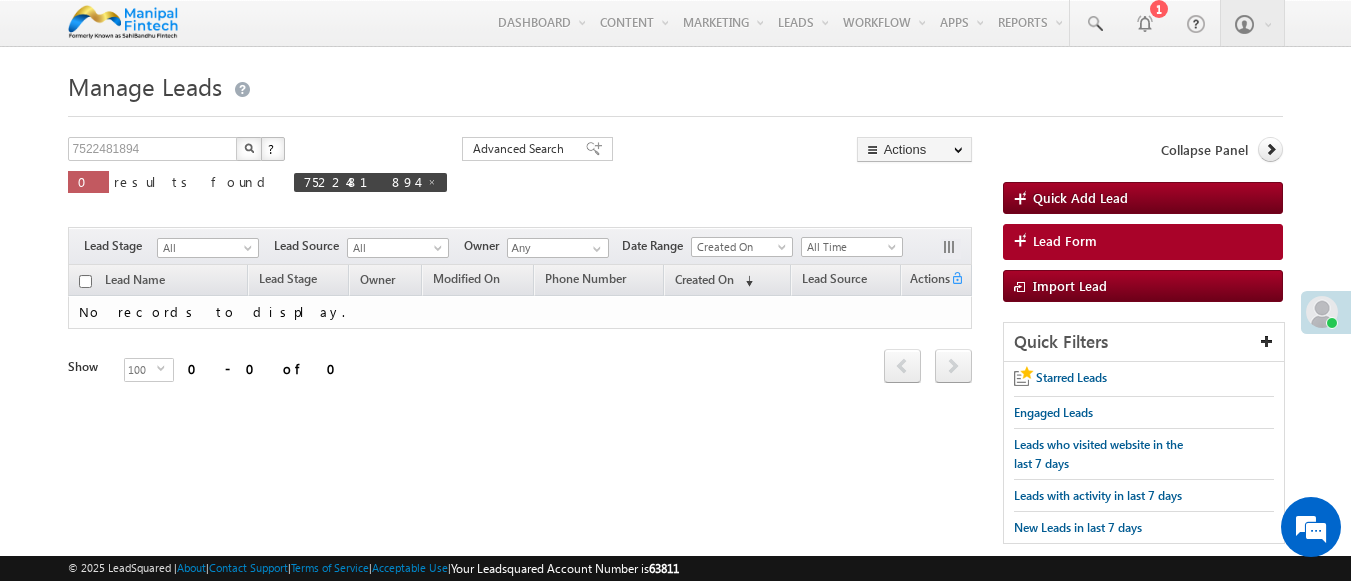 click on "Lead Form" at bounding box center [1143, 242] 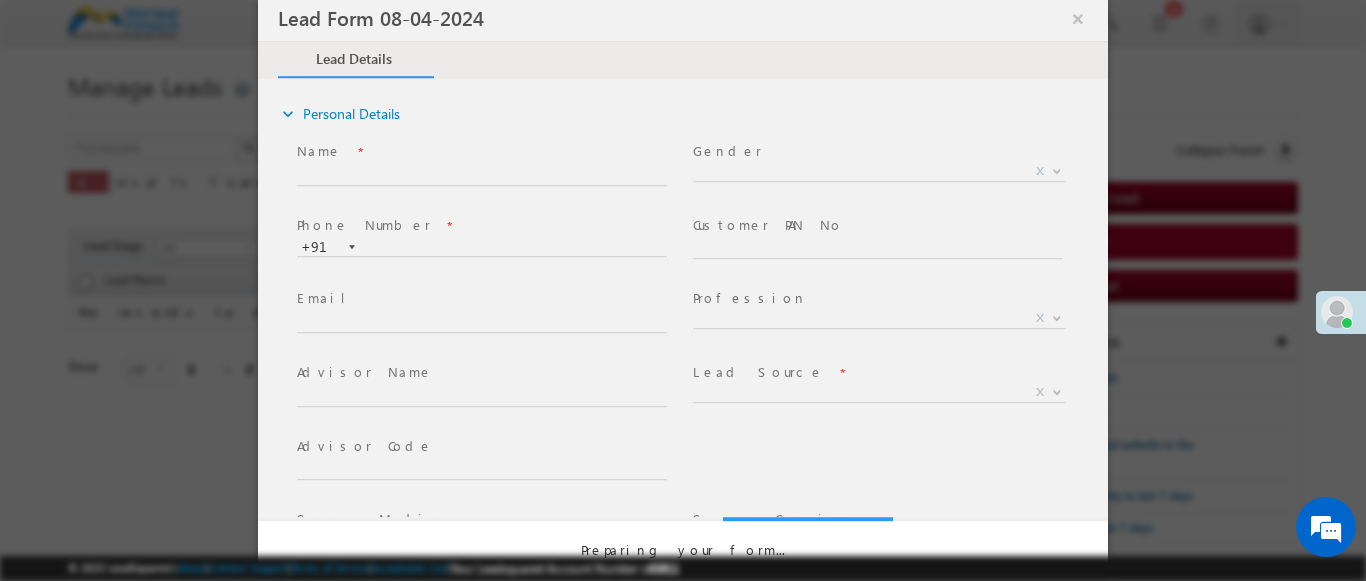 select on "Open" 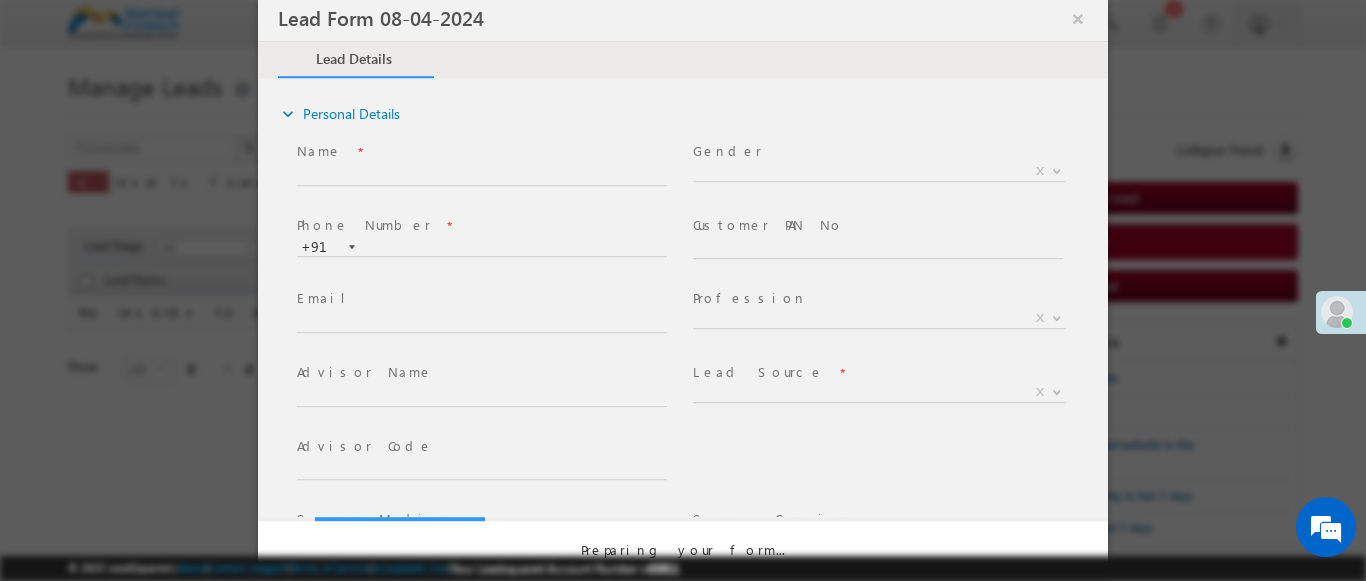 scroll, scrollTop: 0, scrollLeft: 0, axis: both 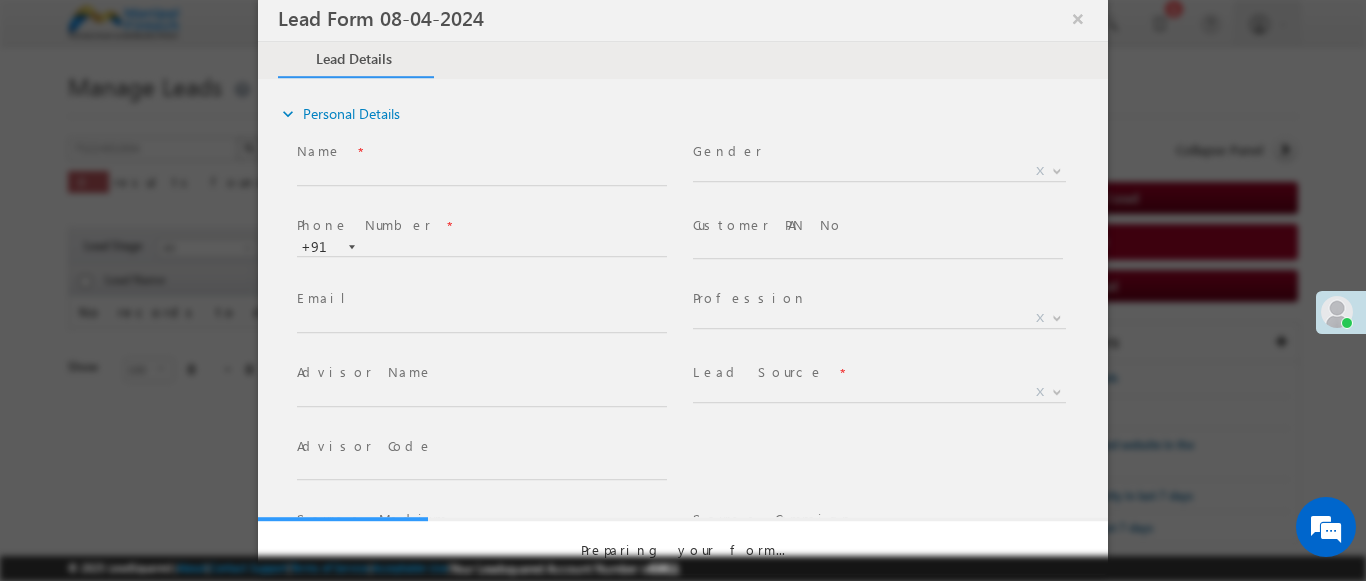 select on "Prospecting" 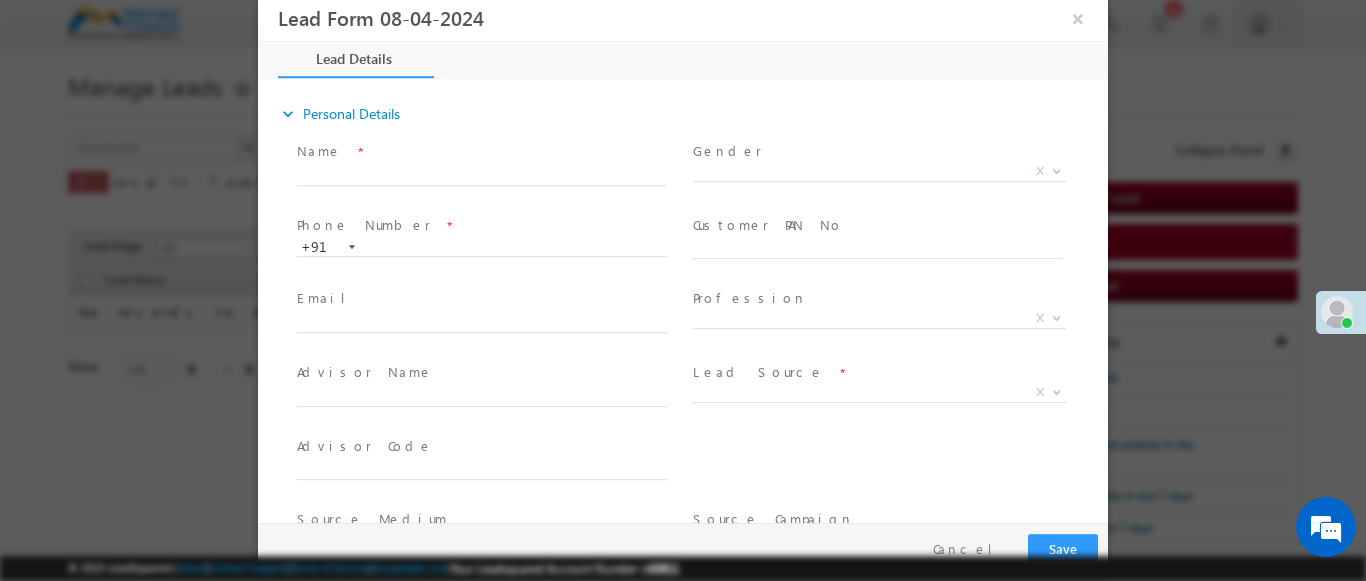 type on "[DATE] [TIME]" 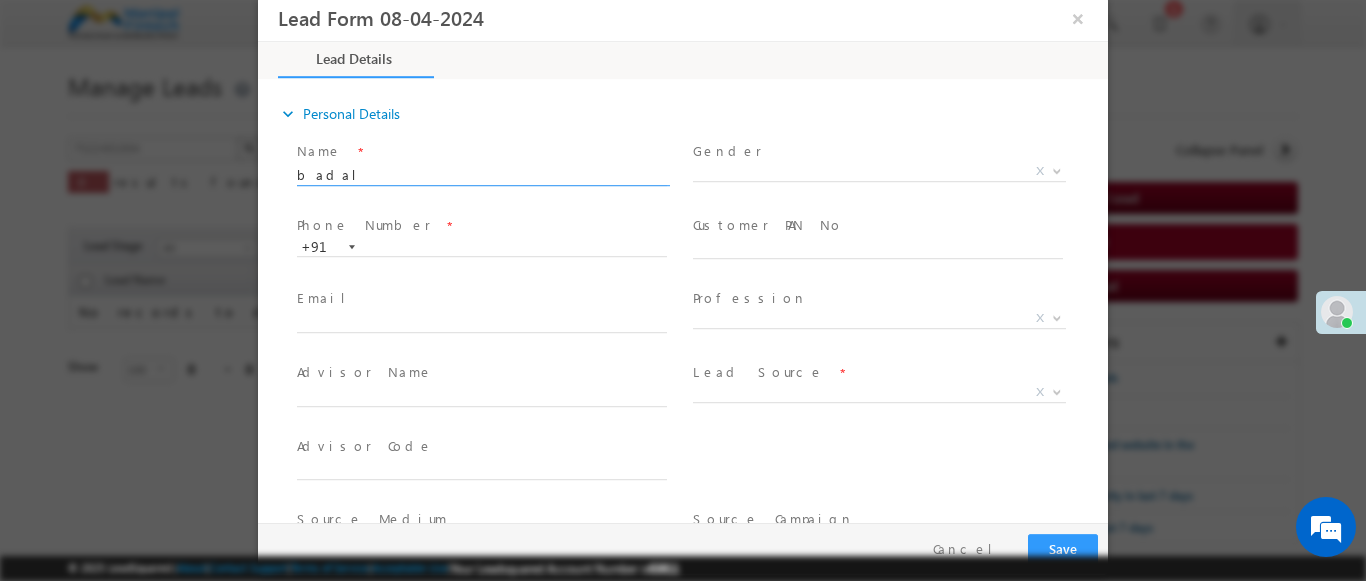 type on "badal" 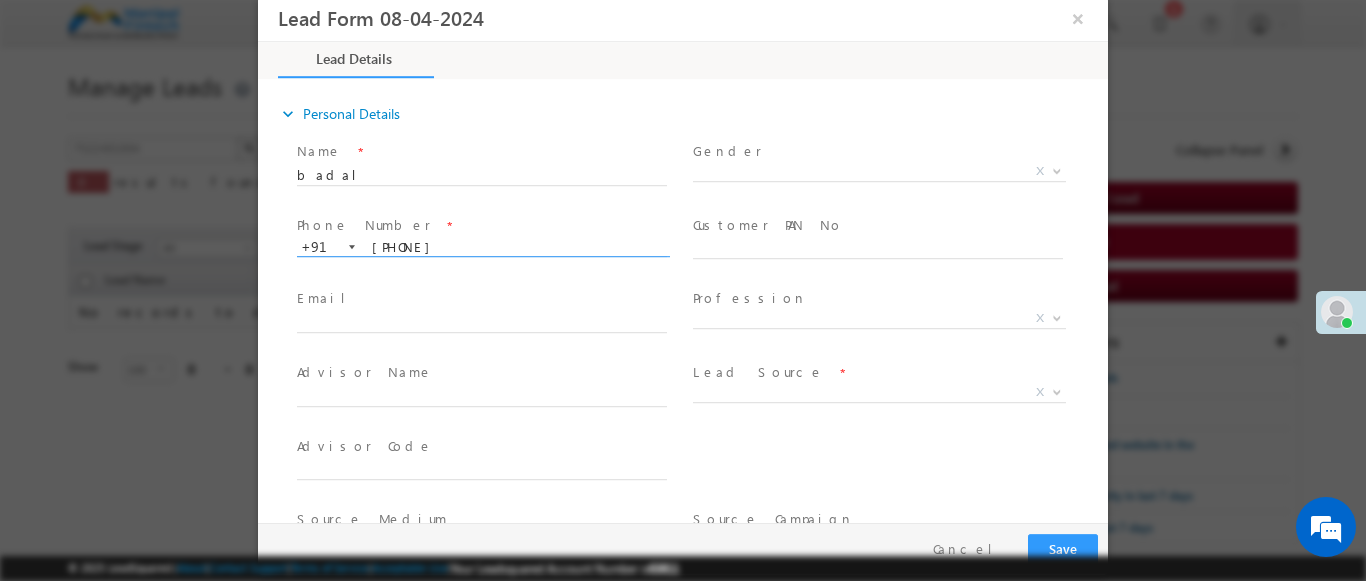 scroll, scrollTop: 0, scrollLeft: 0, axis: both 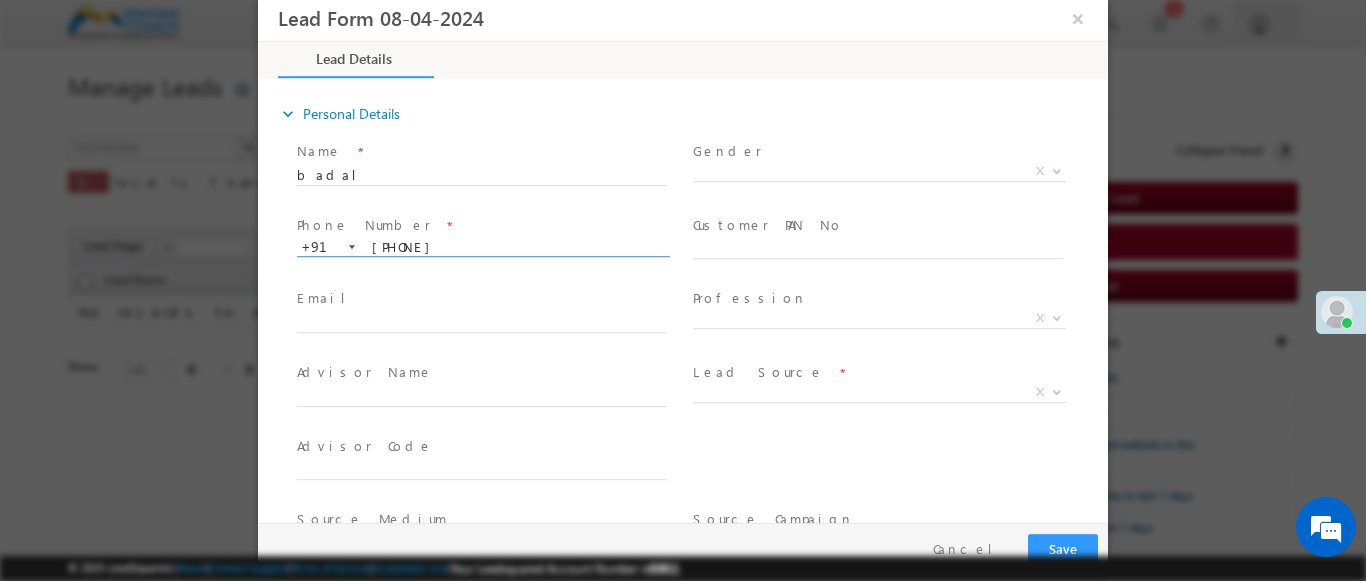 type on "[PHONE]" 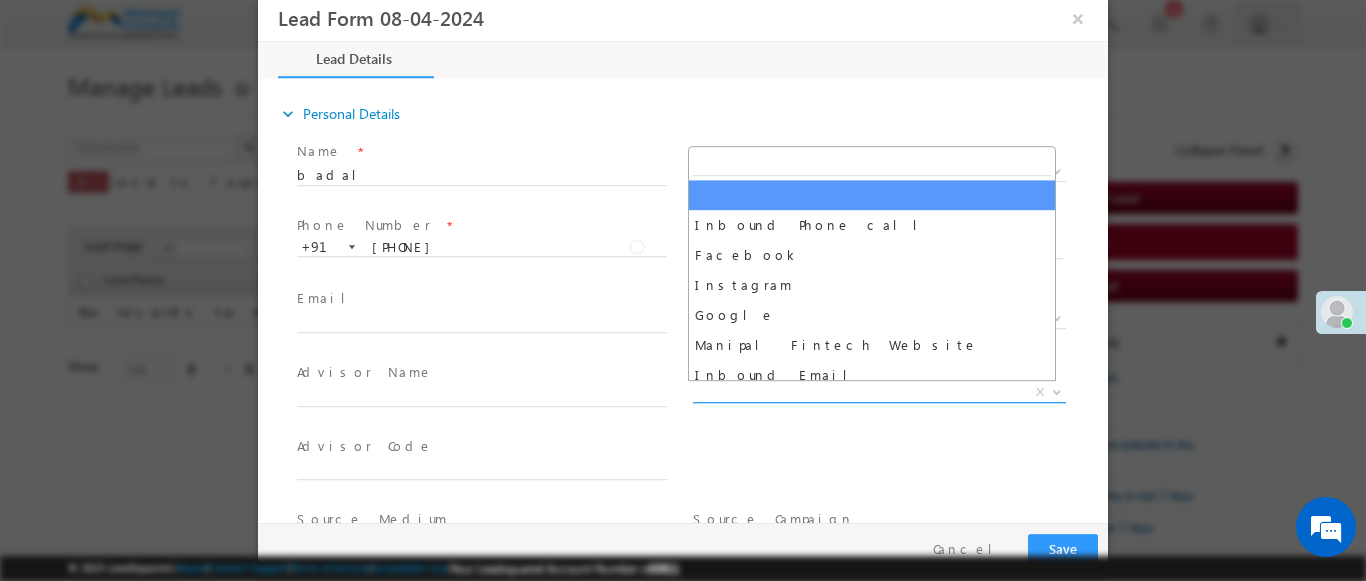 scroll, scrollTop: 1570, scrollLeft: 0, axis: vertical 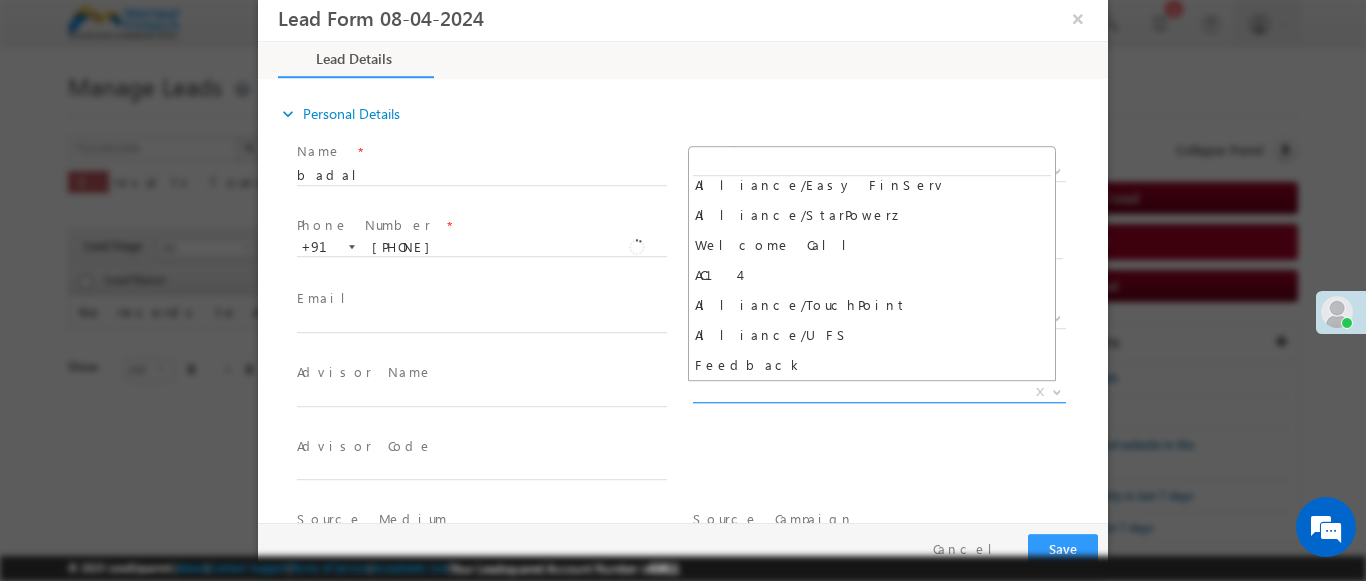 select on "Feedback" 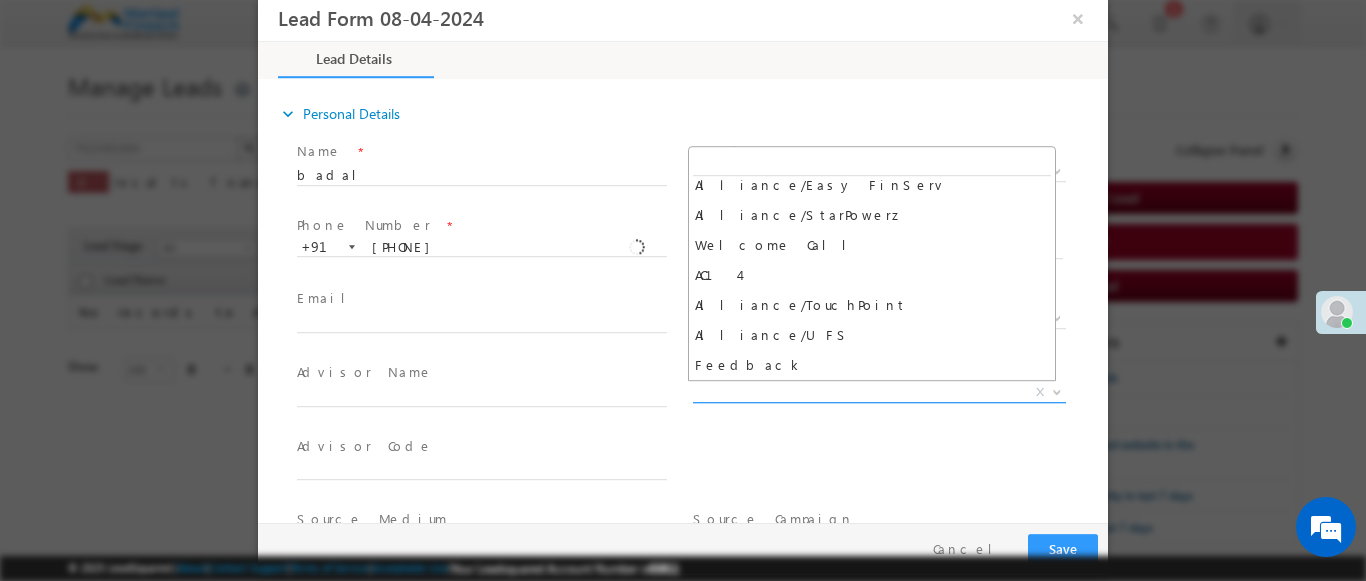 type on "badal- Feedback" 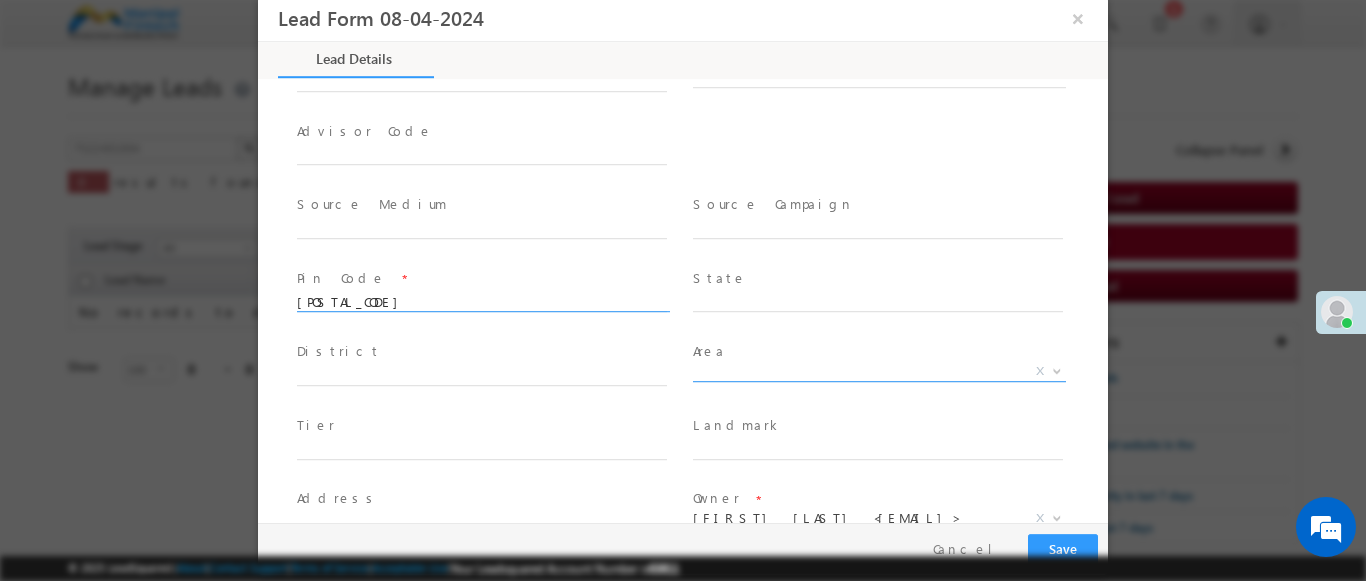 scroll, scrollTop: 4, scrollLeft: 0, axis: vertical 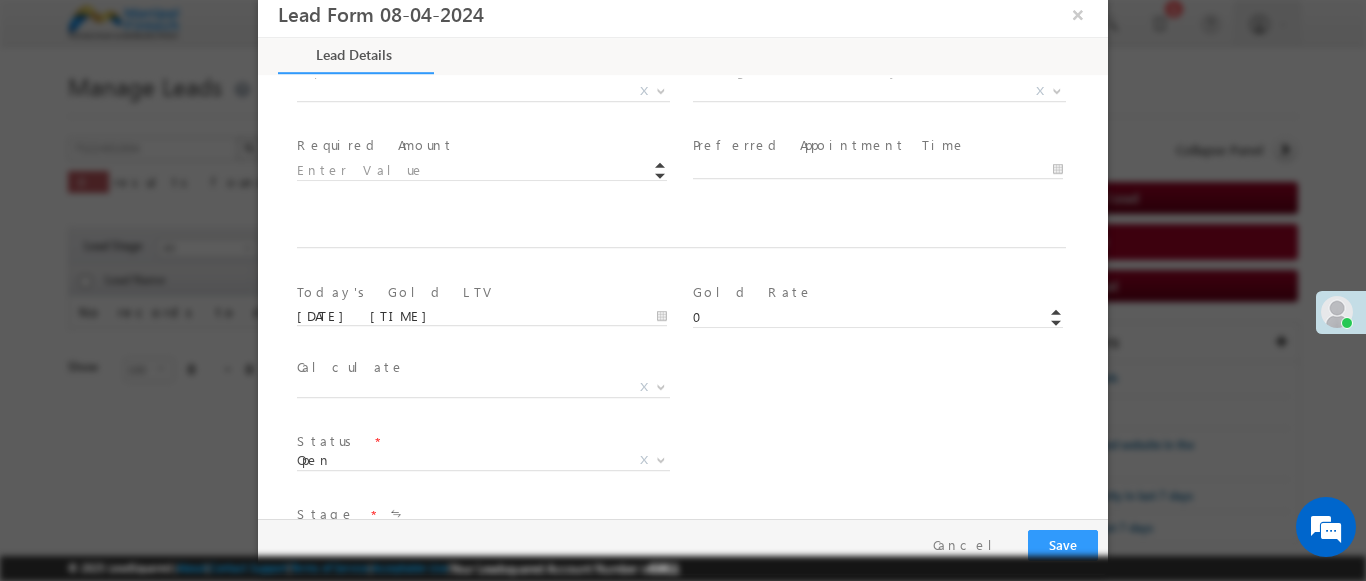 type on "600007" 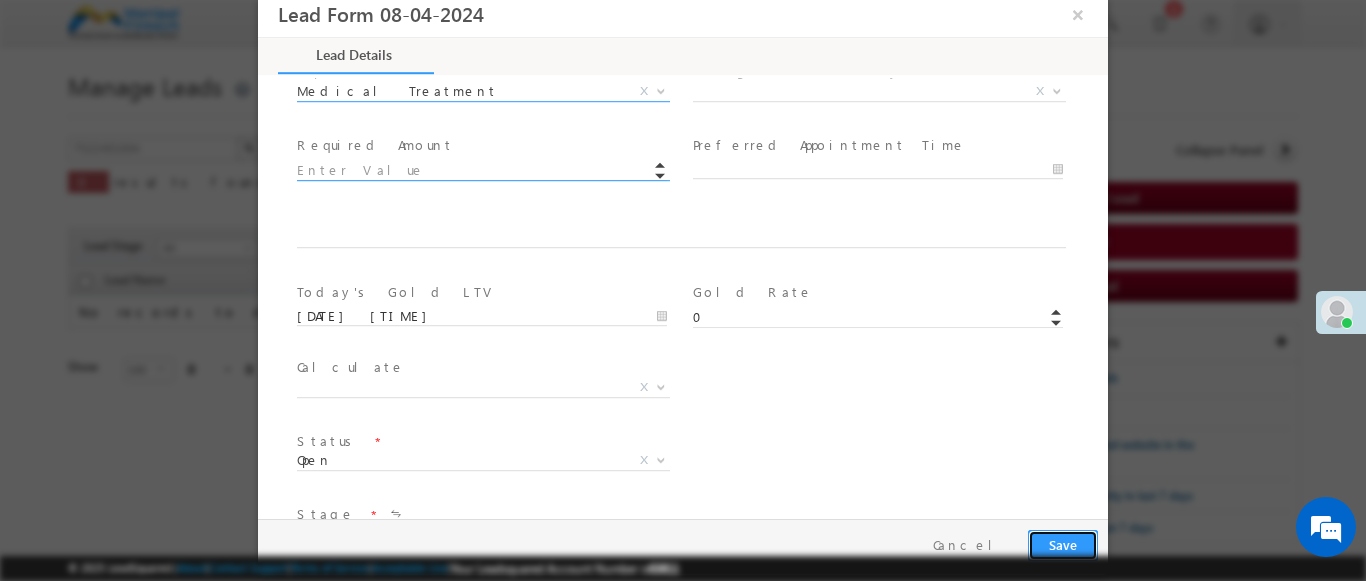 click on "Save" at bounding box center [1063, 545] 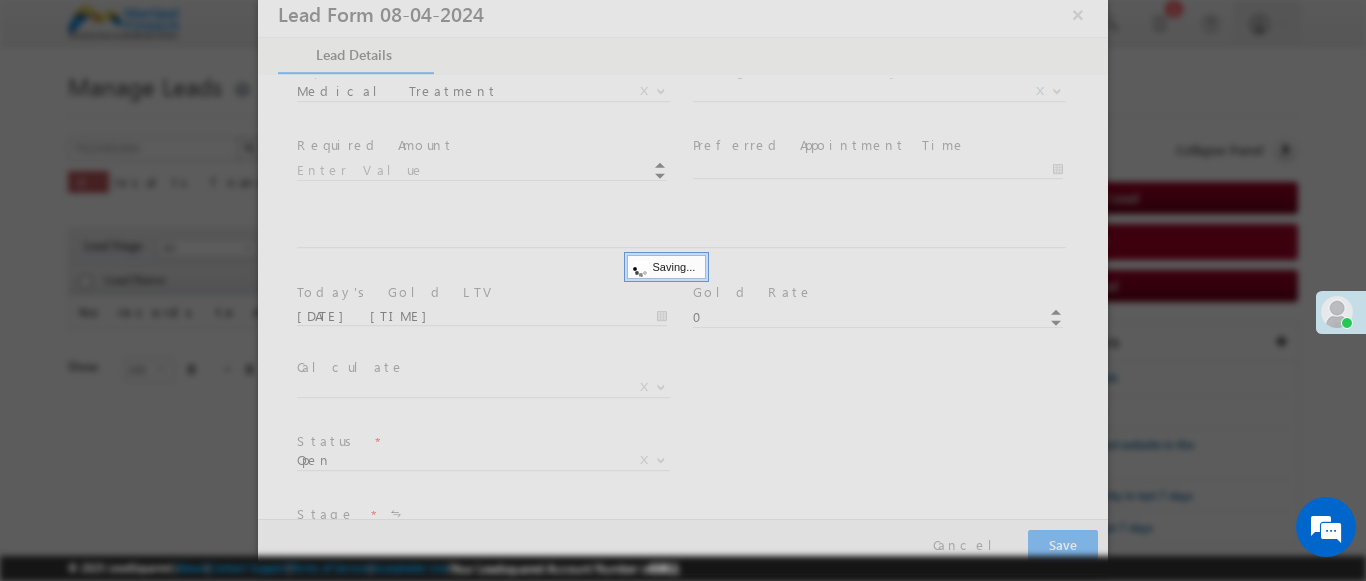 type on "Tamil Nadu" 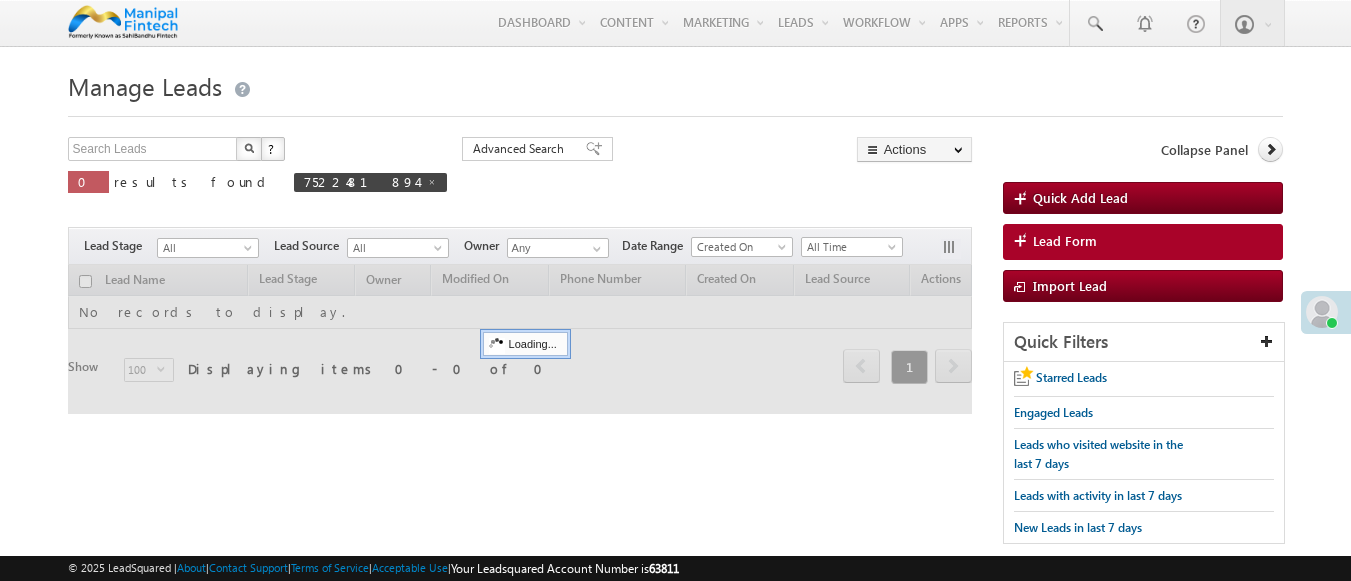 scroll, scrollTop: 0, scrollLeft: 0, axis: both 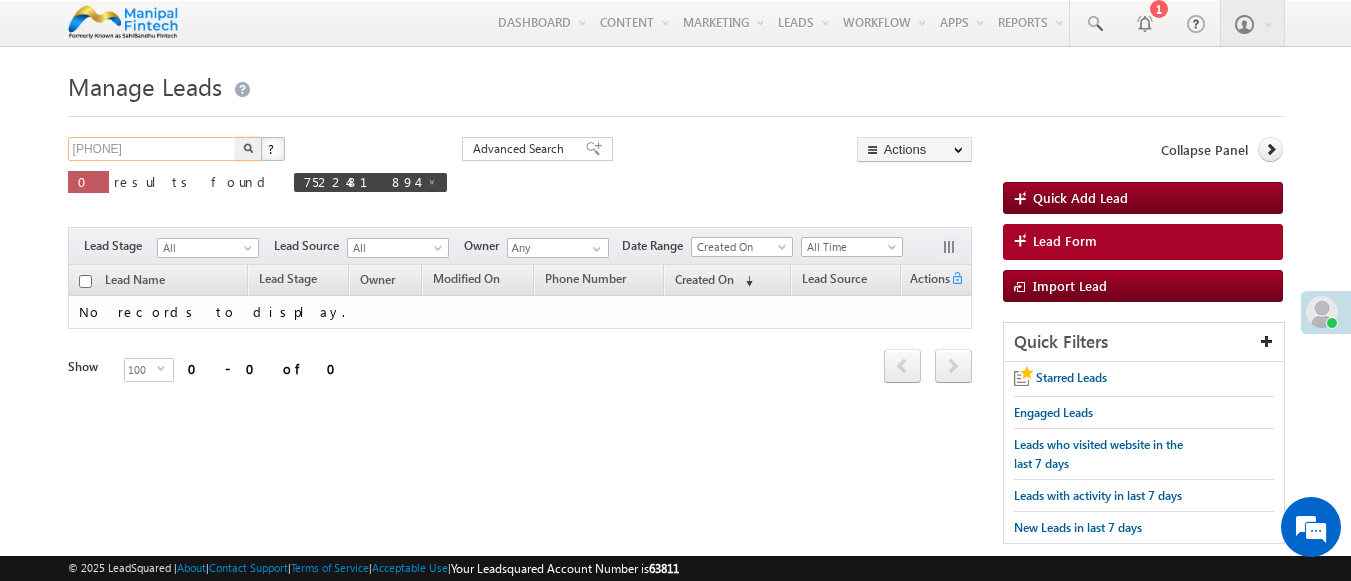 type on "[PHONE]" 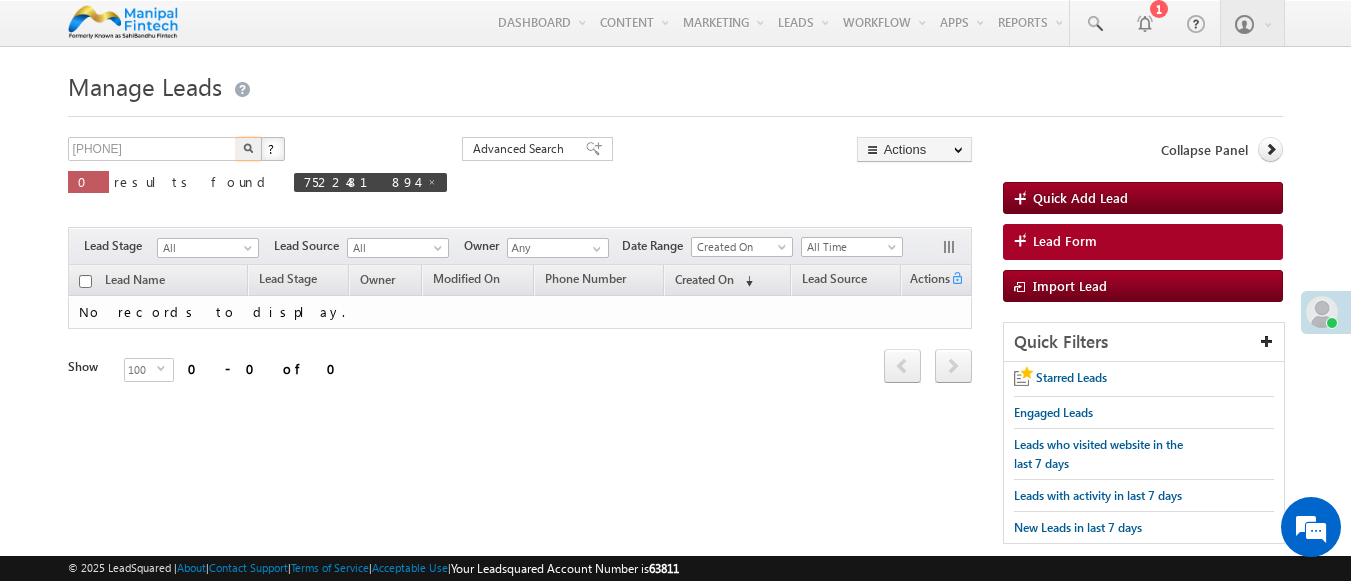 click at bounding box center (248, 148) 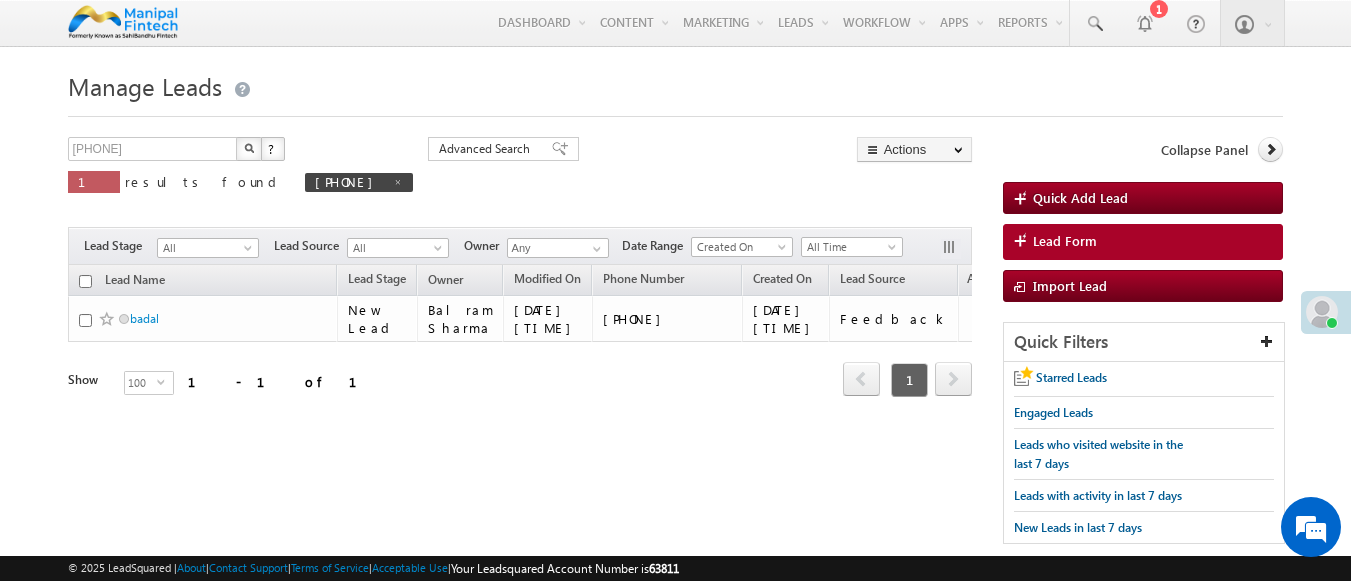 scroll, scrollTop: 0, scrollLeft: 0, axis: both 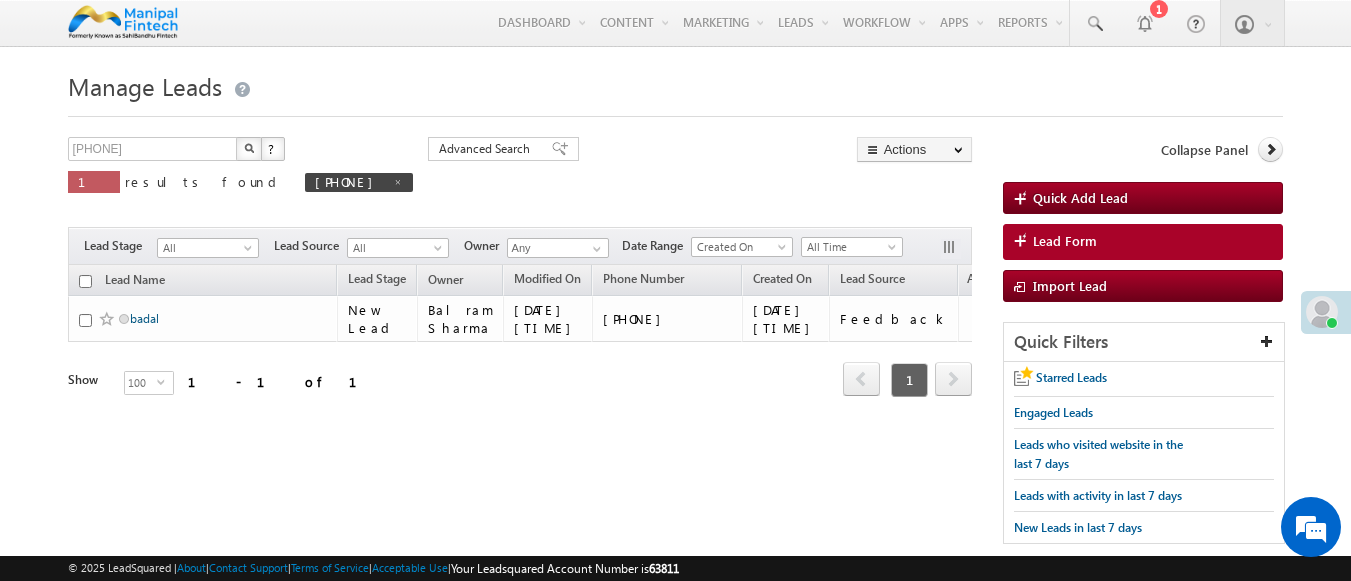 click on "badal" at bounding box center (144, 318) 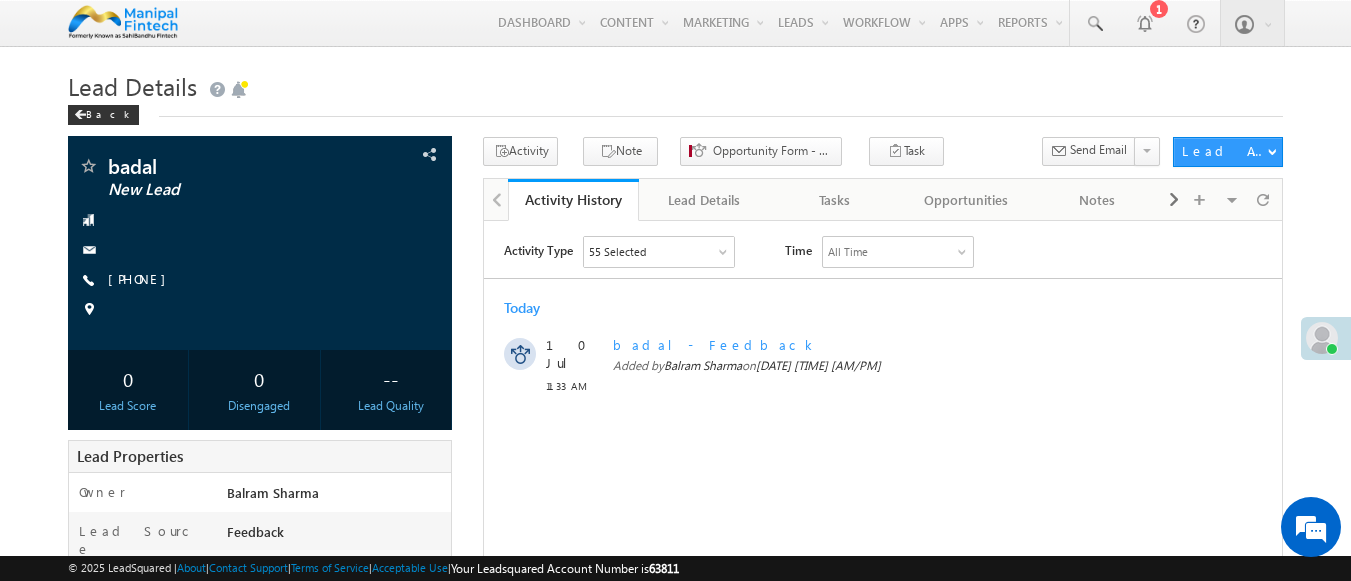 scroll, scrollTop: 0, scrollLeft: 0, axis: both 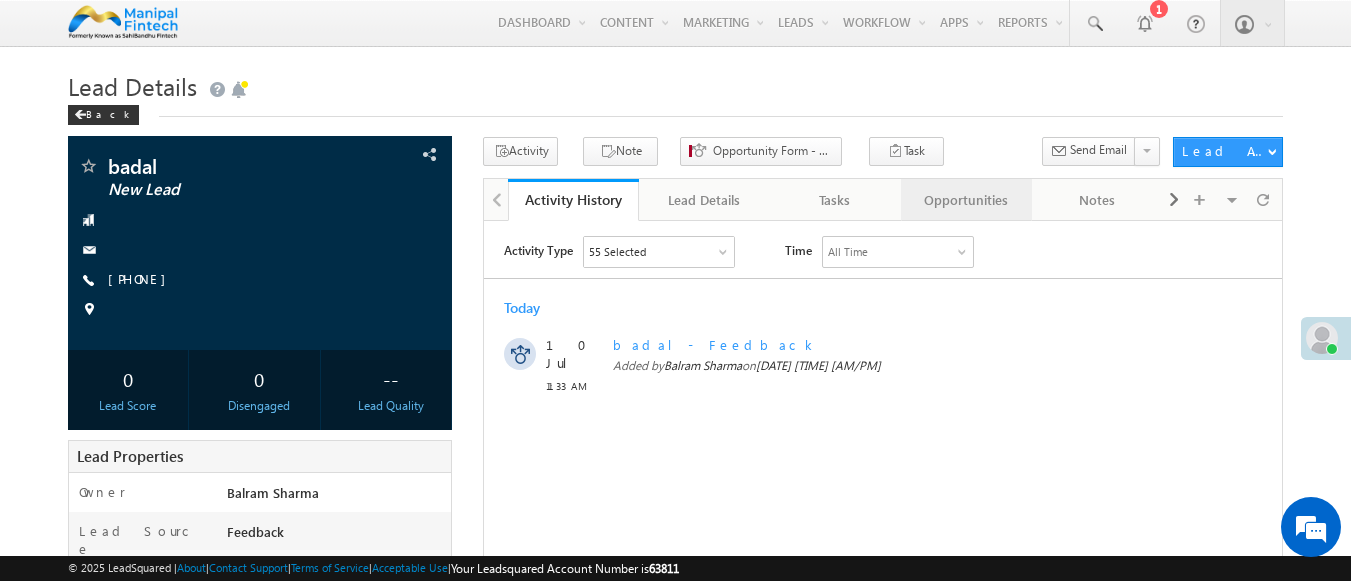 click on "Opportunities" at bounding box center [965, 200] 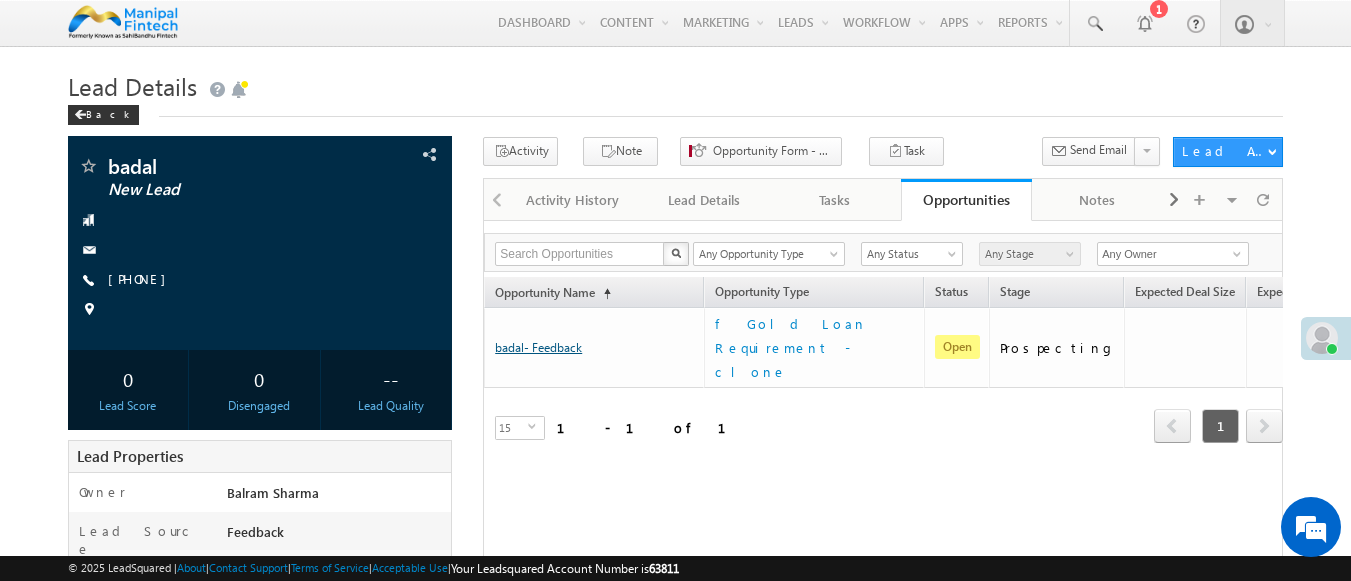 click on "badal- Feedback" at bounding box center [538, 347] 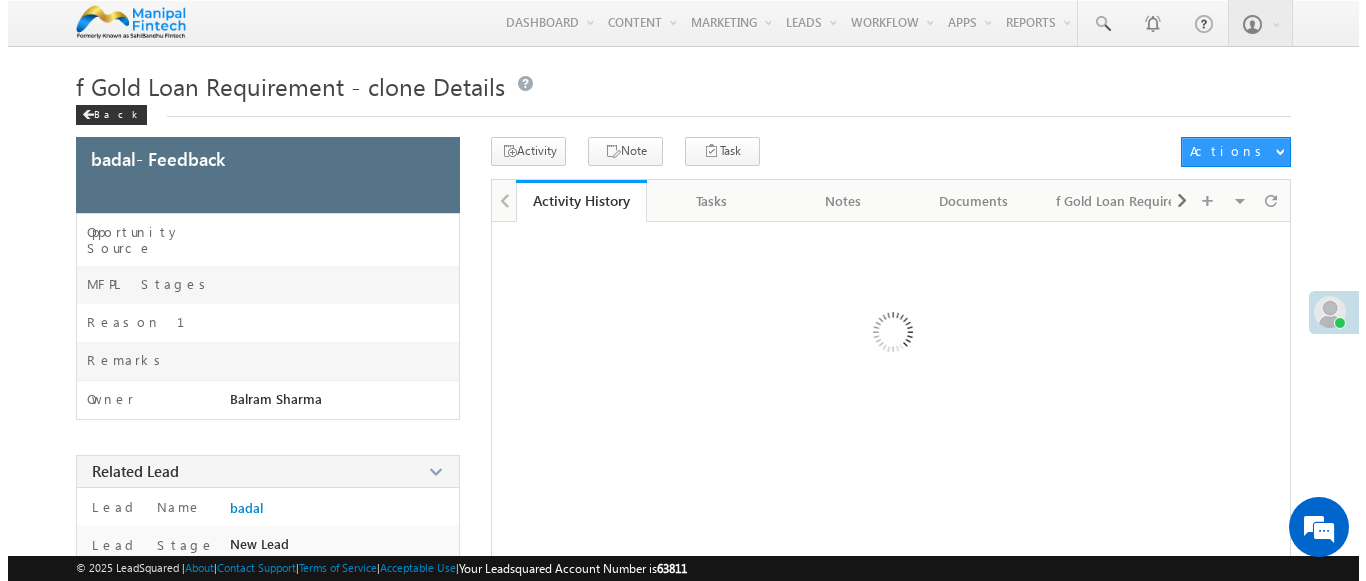 scroll, scrollTop: 0, scrollLeft: 0, axis: both 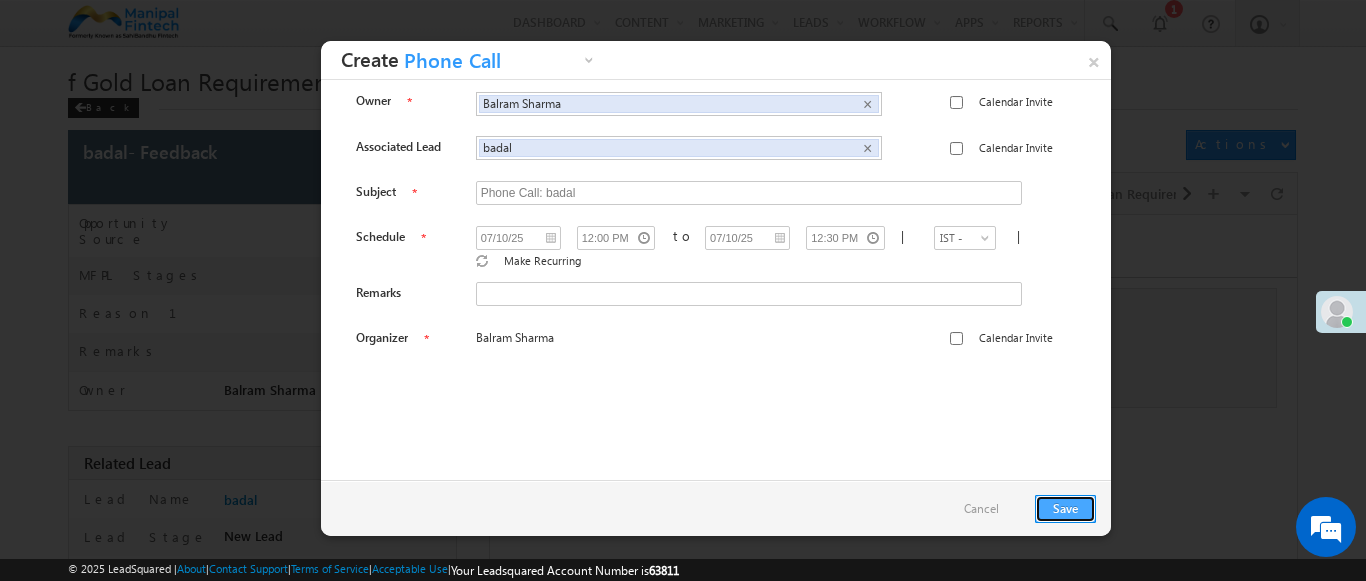 click on "Save" at bounding box center [1065, 509] 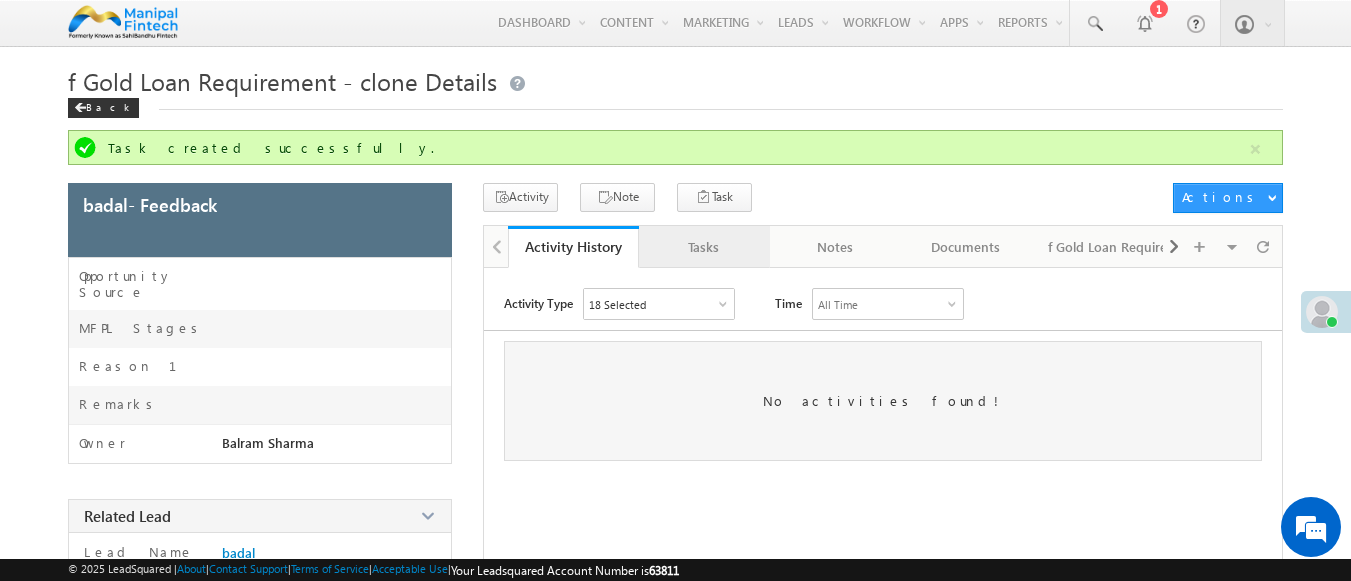 click on "Tasks" at bounding box center [703, 247] 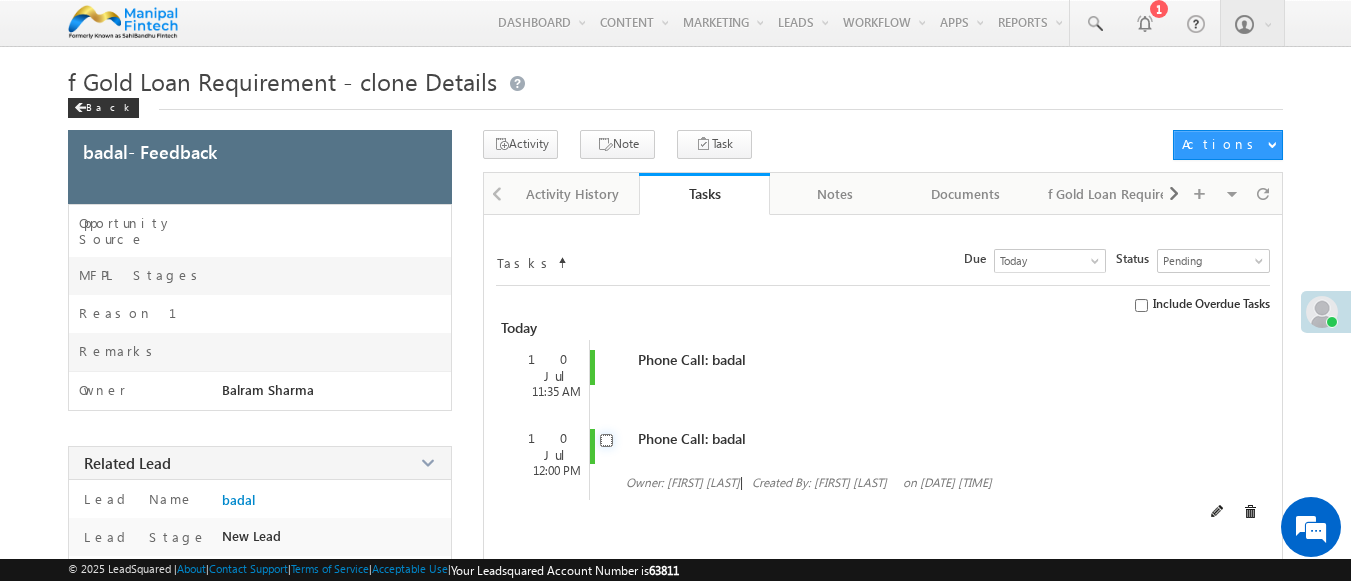 click at bounding box center (606, 440) 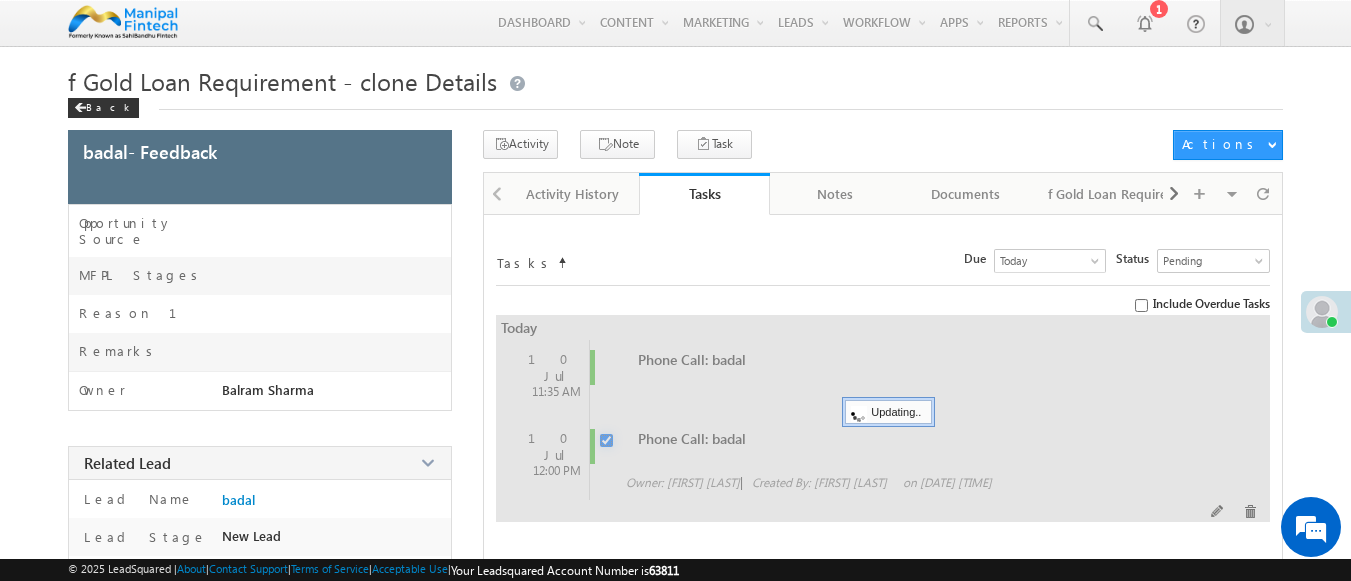 checkbox on "false" 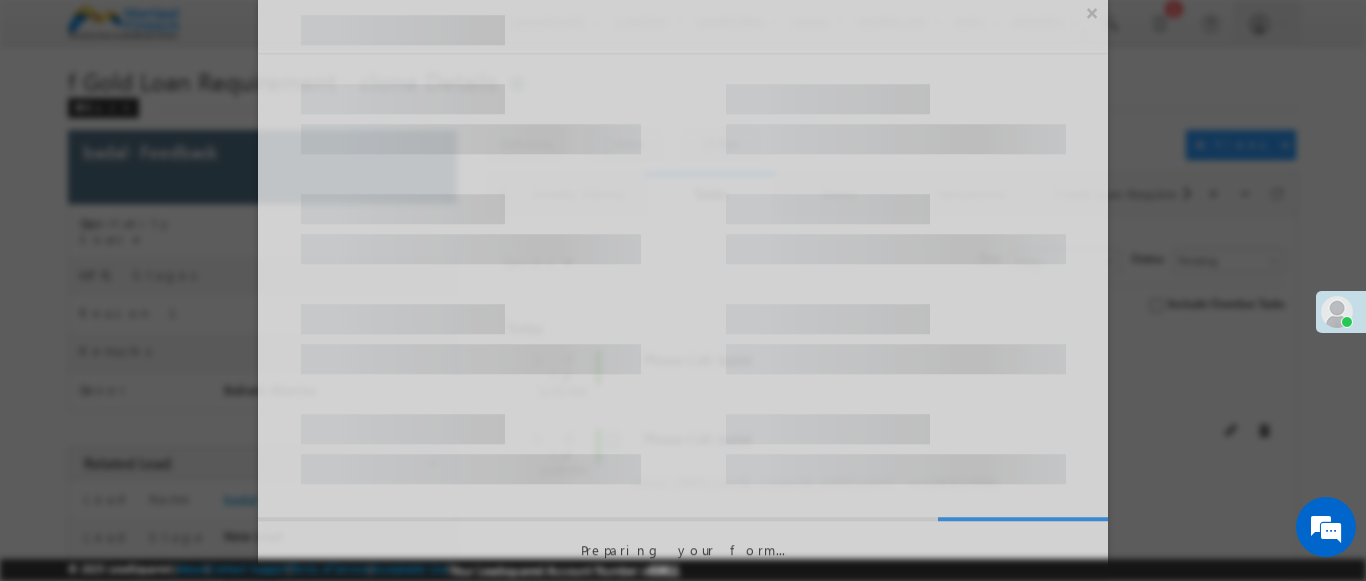 scroll, scrollTop: 0, scrollLeft: 0, axis: both 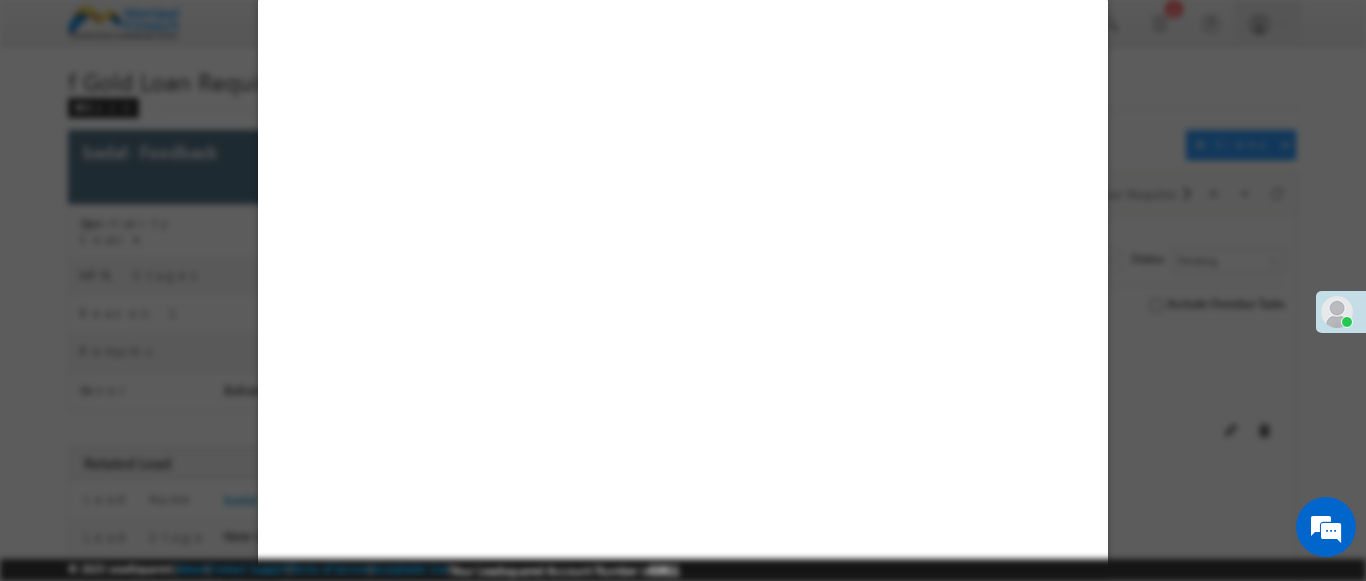 select on "Feedback" 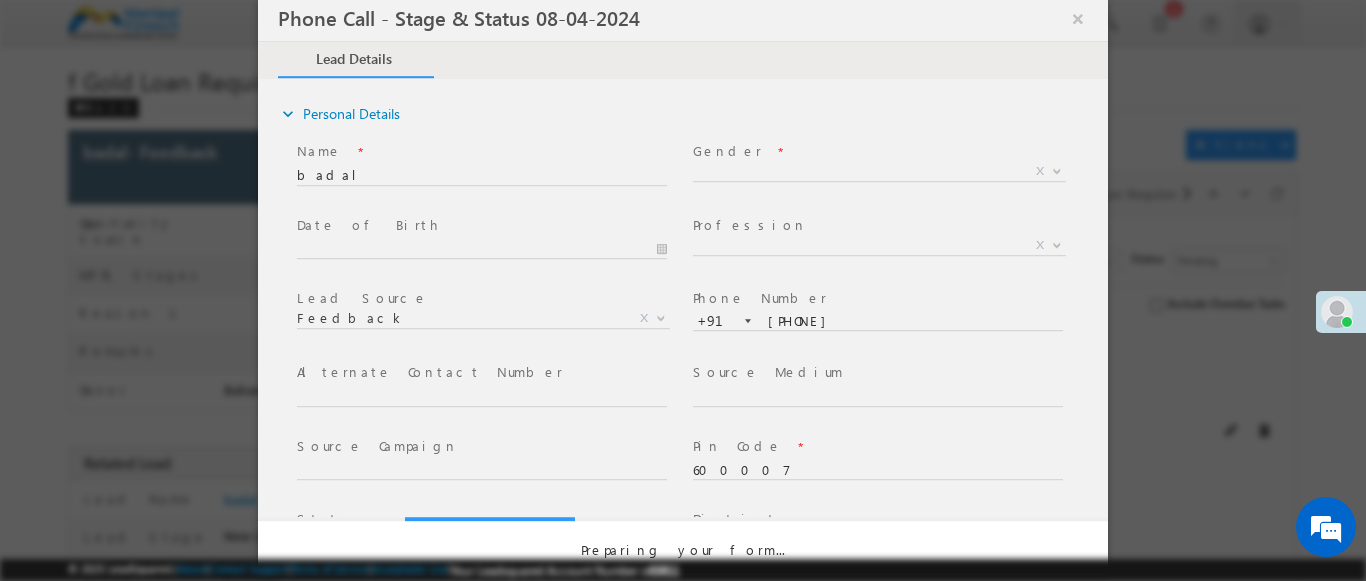 select on "Open" 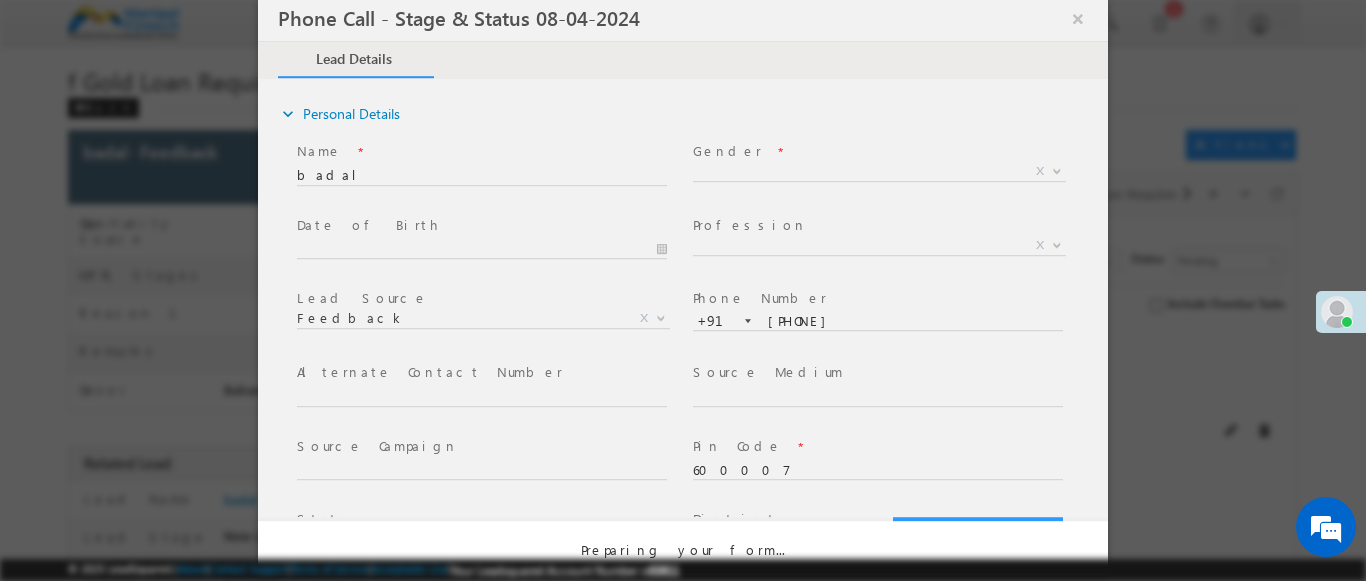 scroll, scrollTop: 0, scrollLeft: 0, axis: both 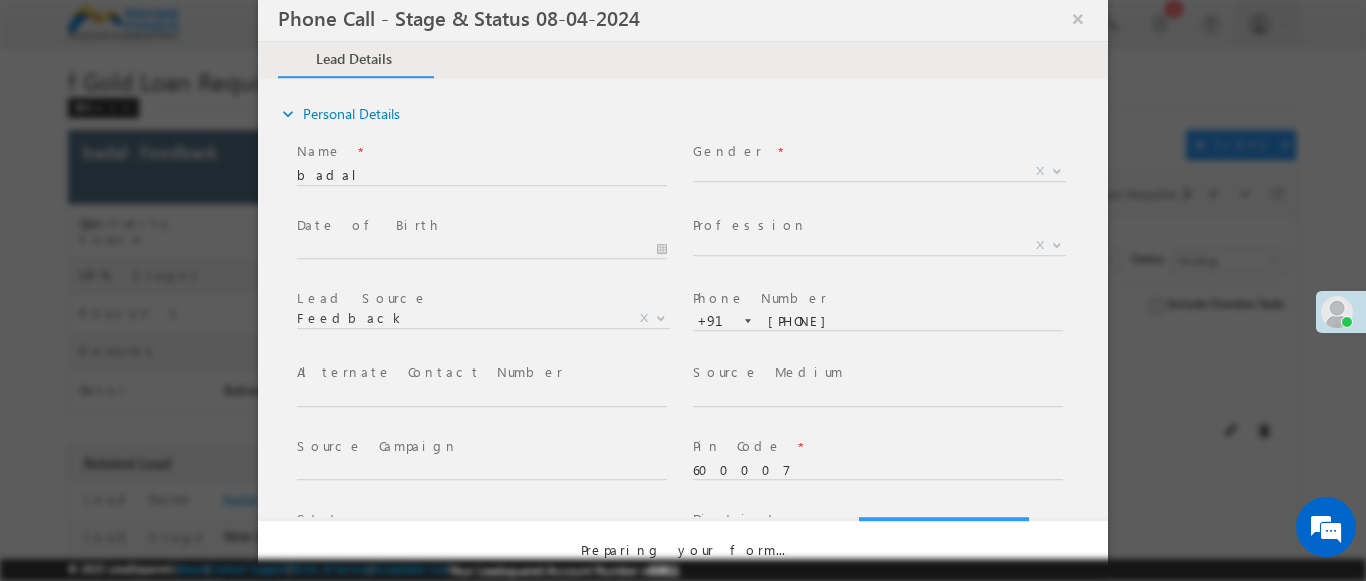 select on "Fresh Lead" 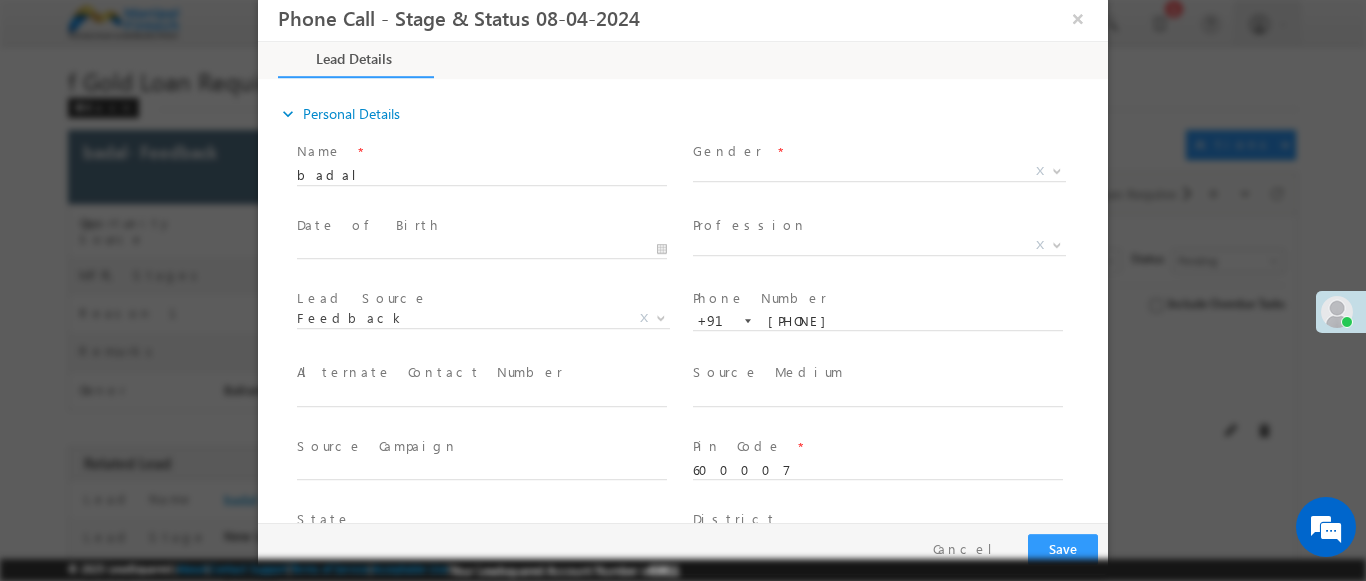 type on "[DATE] [TIME]" 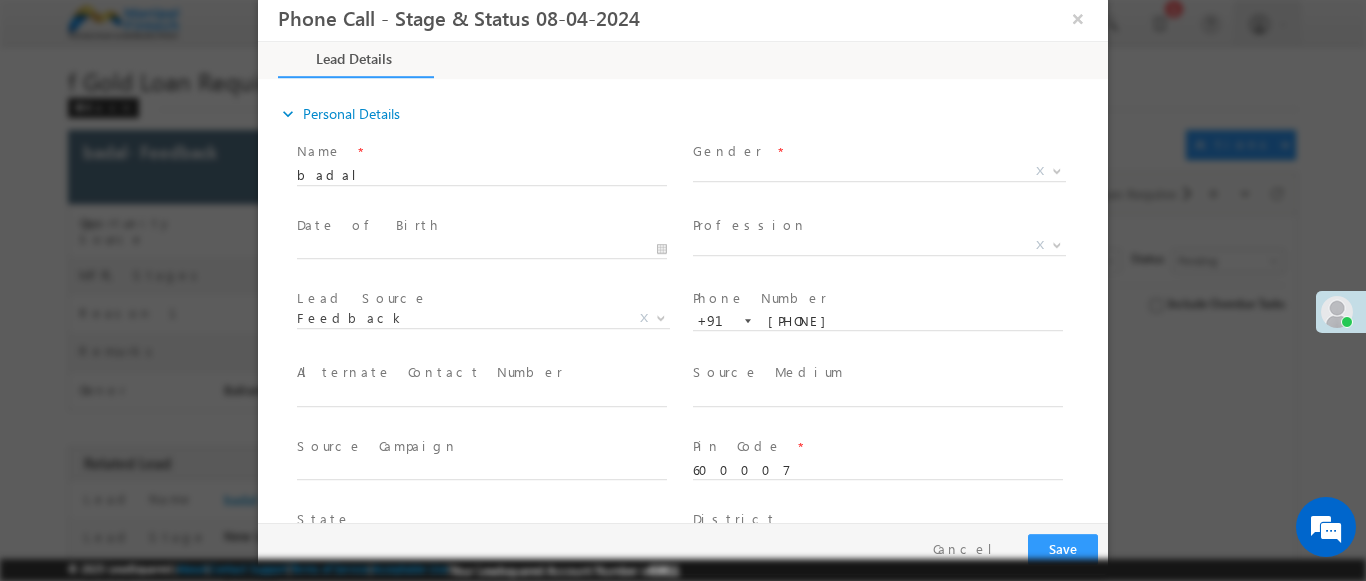click at bounding box center [1057, 170] 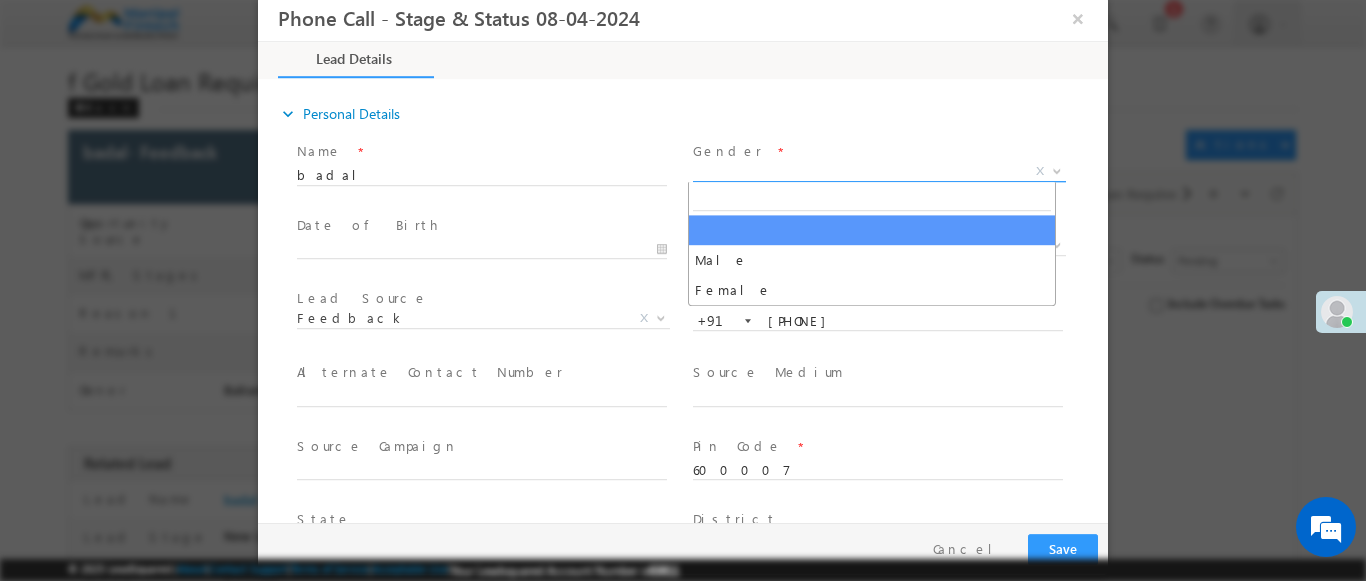 select on "Male" 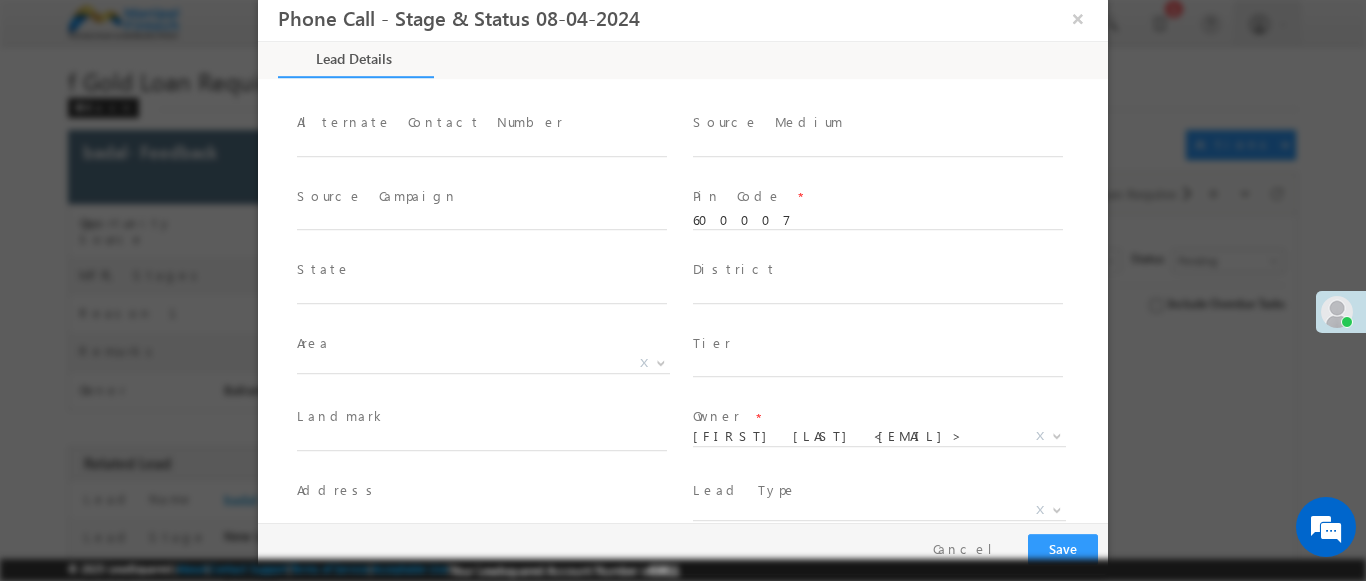 click at bounding box center [1057, 509] 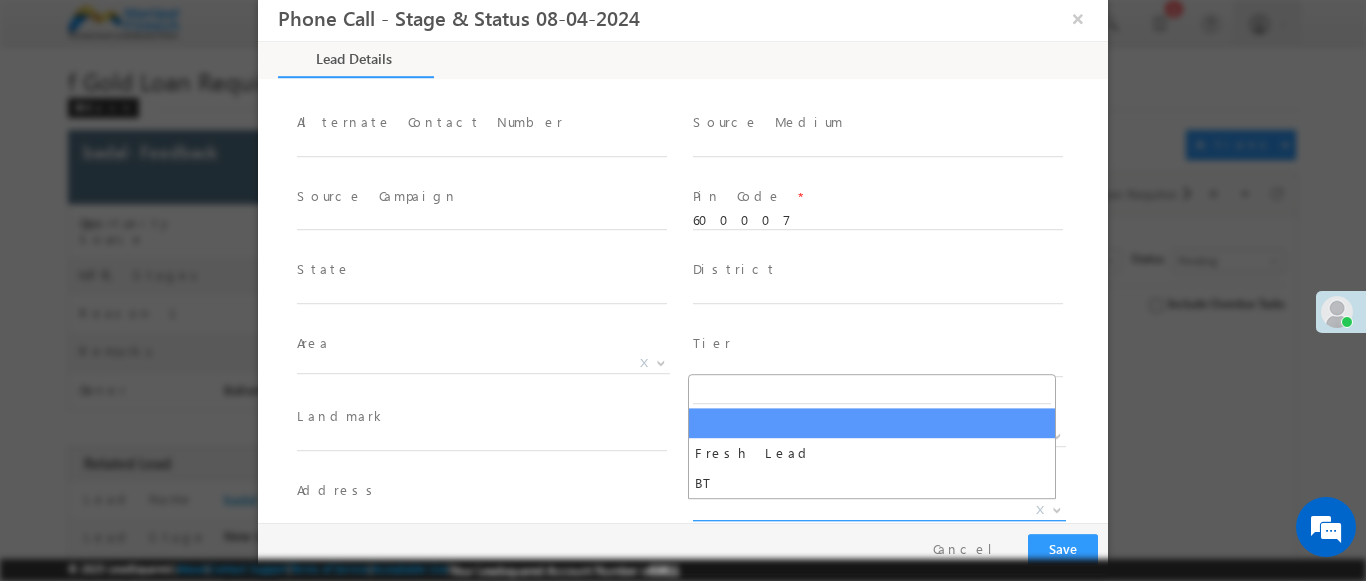 select on "BT" 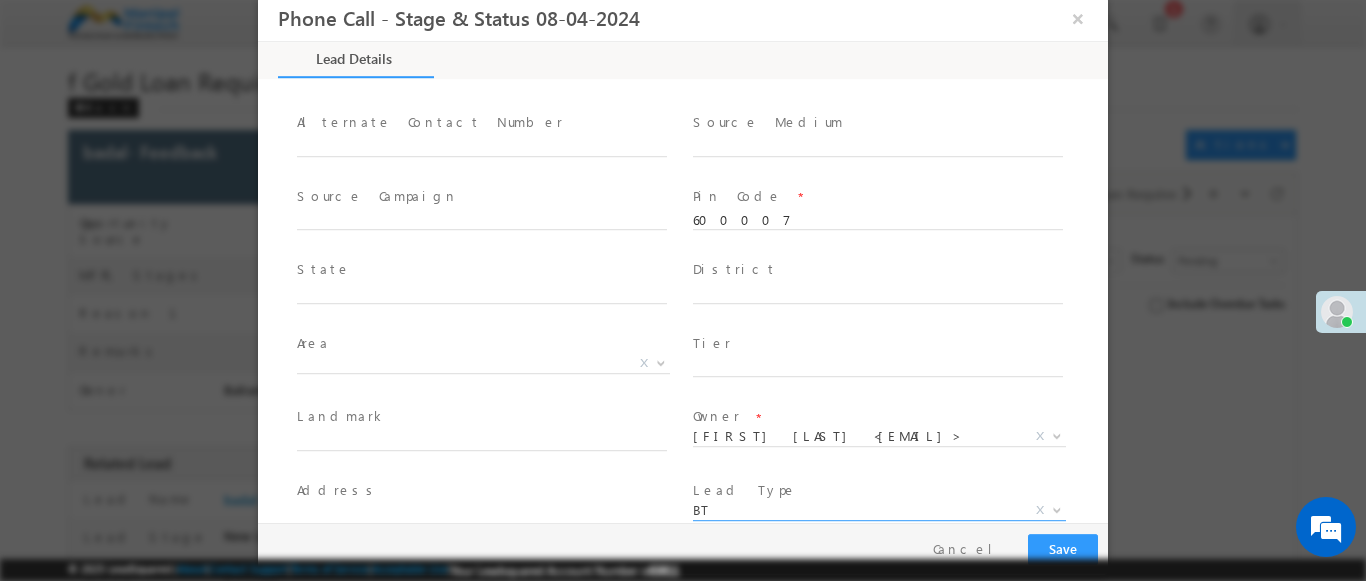 scroll, scrollTop: 324, scrollLeft: 0, axis: vertical 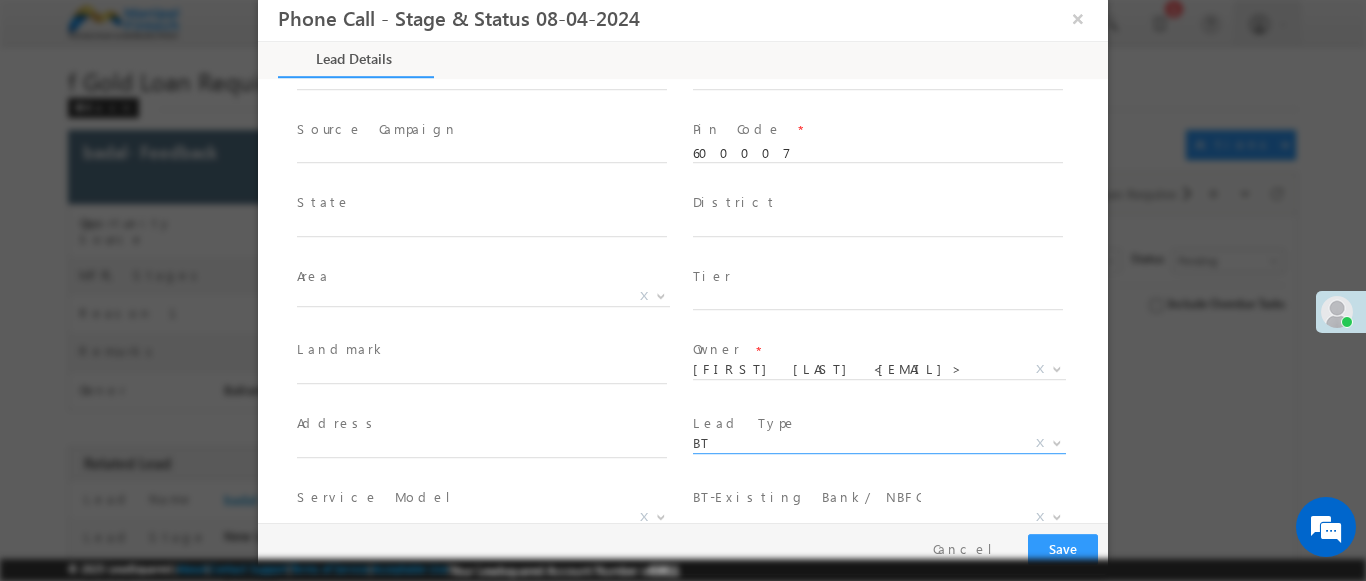 click at bounding box center [661, 516] 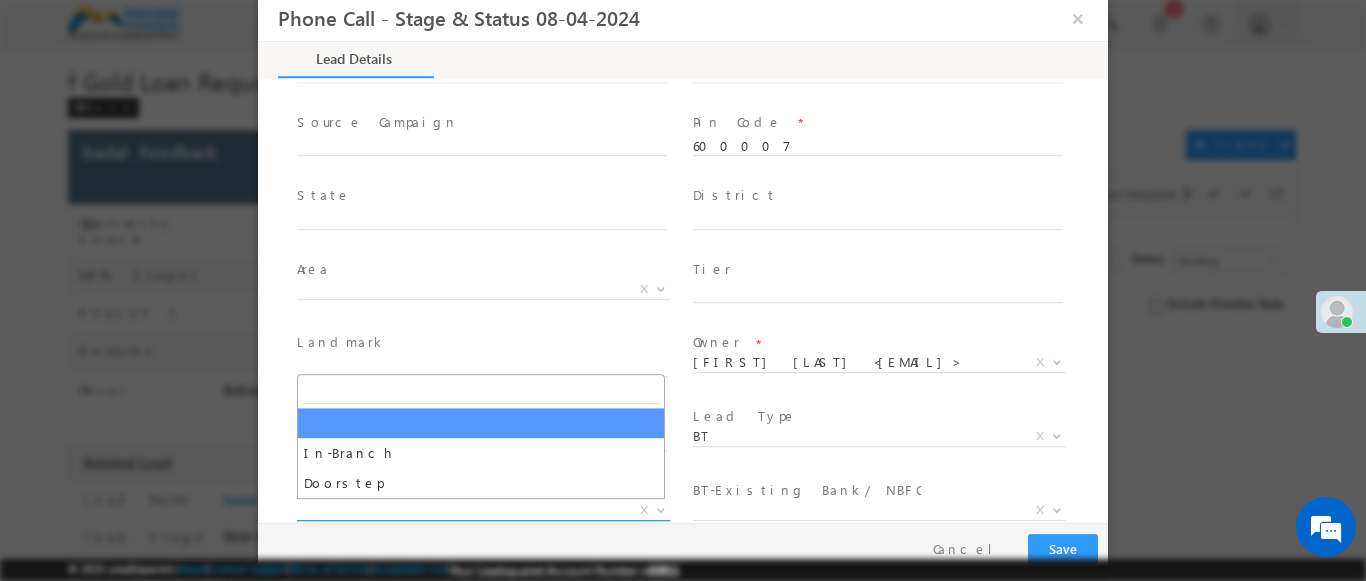 select on "In-Branch" 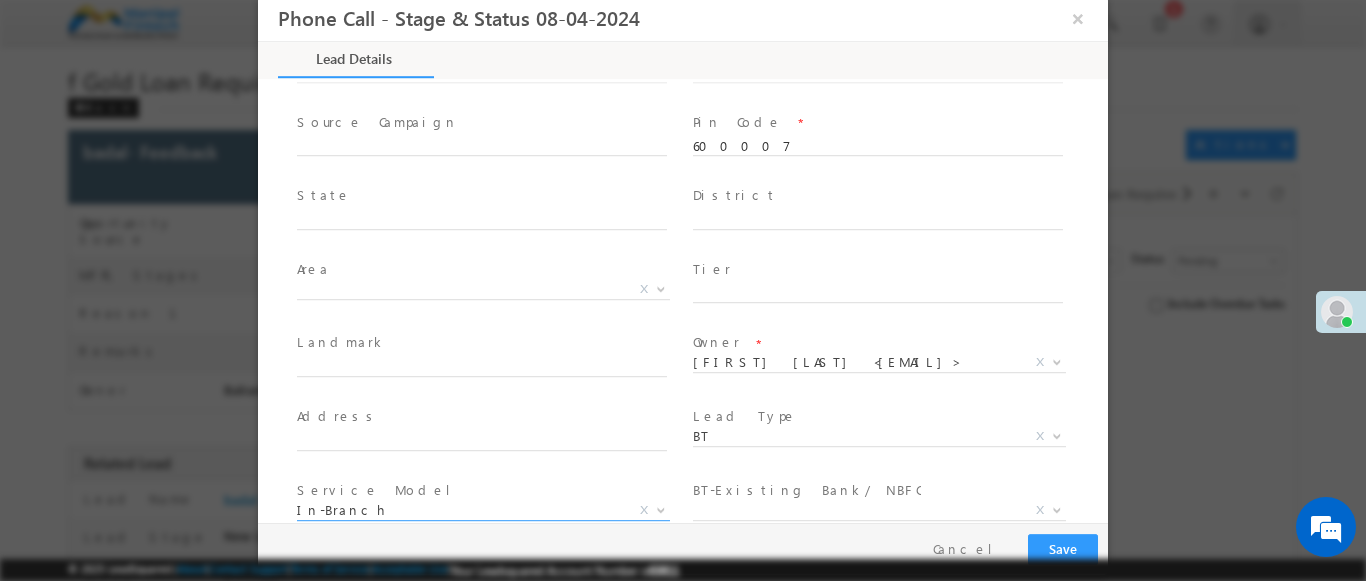 scroll, scrollTop: 3, scrollLeft: 0, axis: vertical 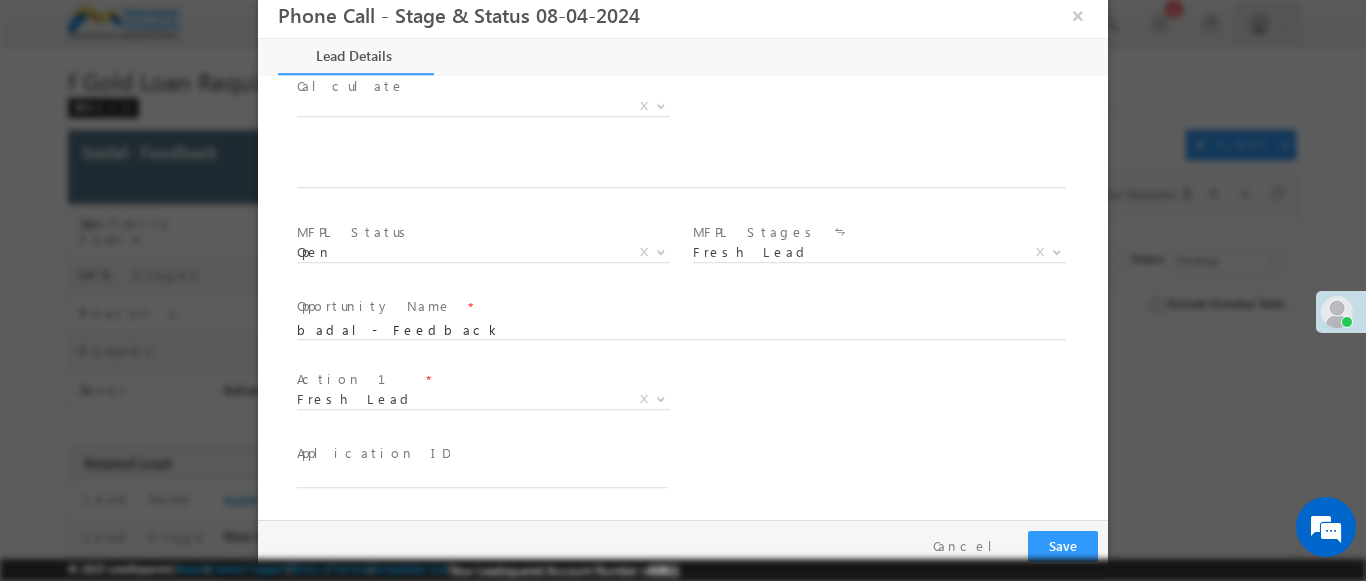 click at bounding box center [661, 398] 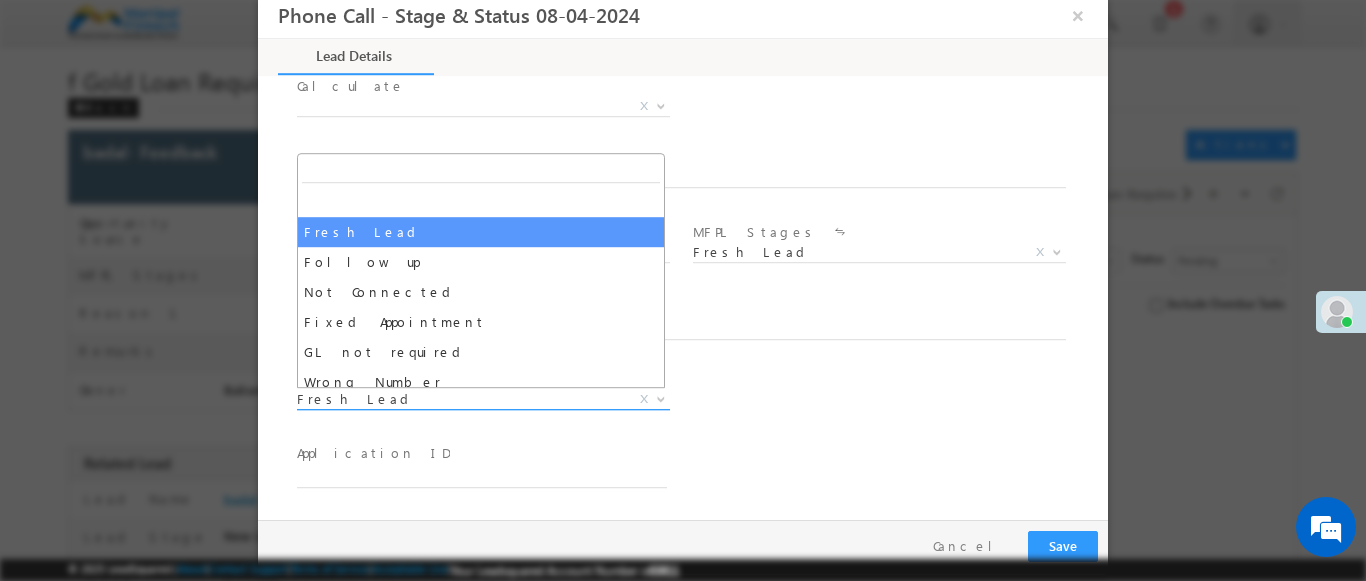 scroll, scrollTop: 120, scrollLeft: 0, axis: vertical 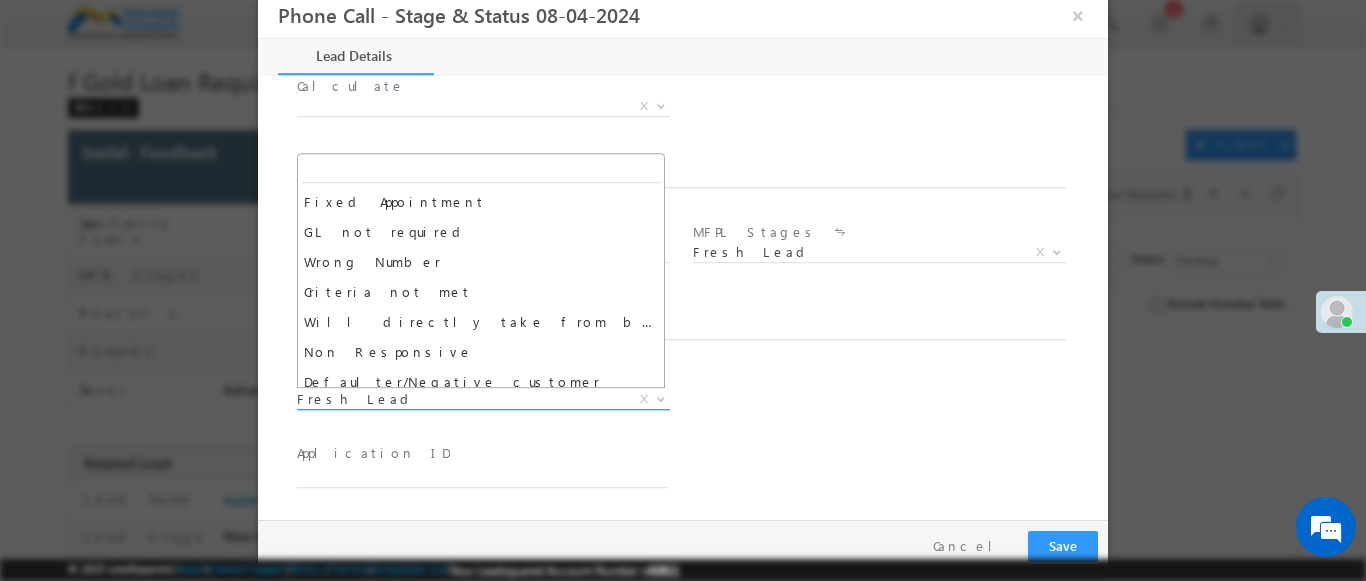 select on "Fixed Appointment" 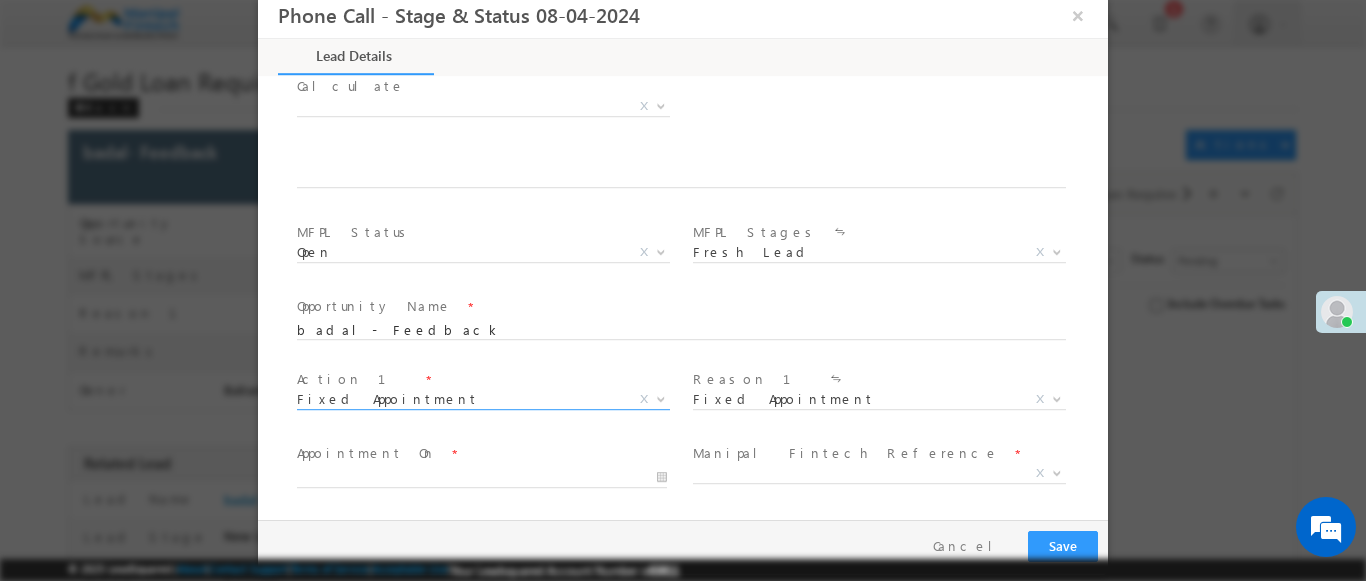 scroll, scrollTop: 739, scrollLeft: 0, axis: vertical 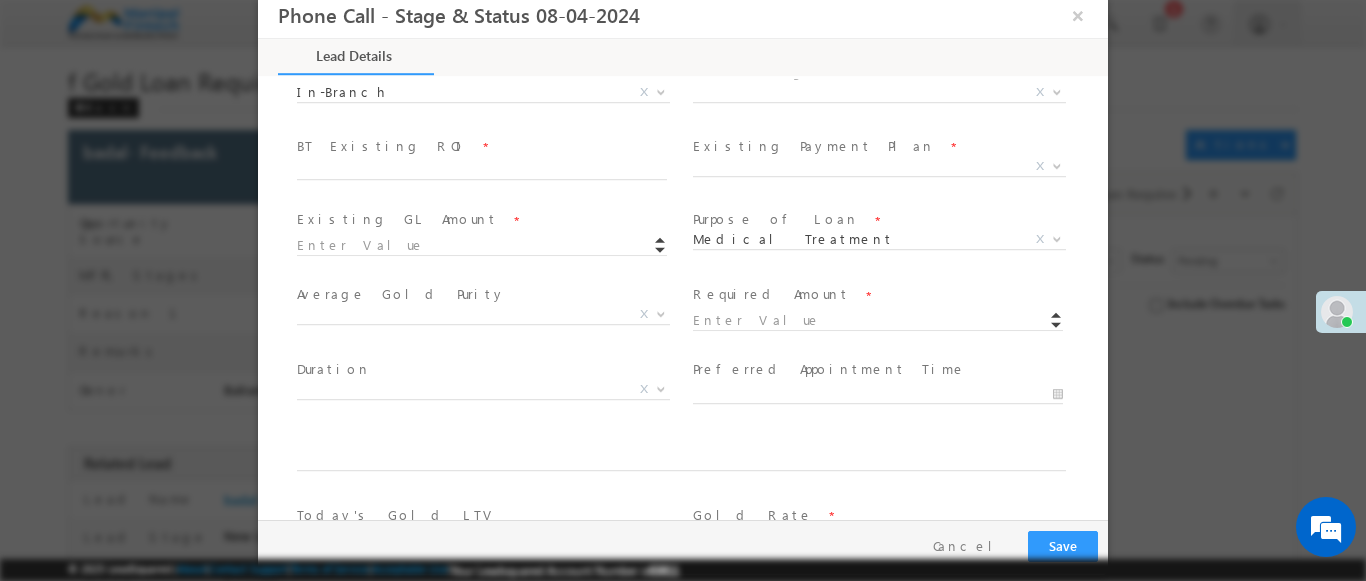 click at bounding box center (1057, 91) 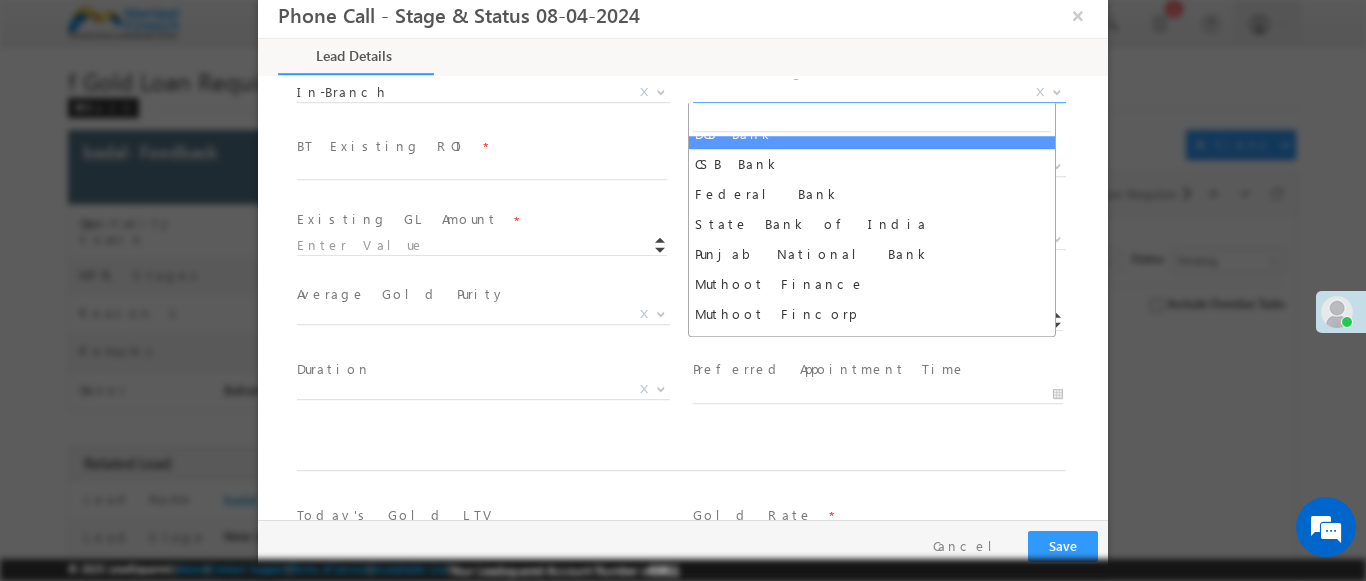 scroll, scrollTop: 142, scrollLeft: 0, axis: vertical 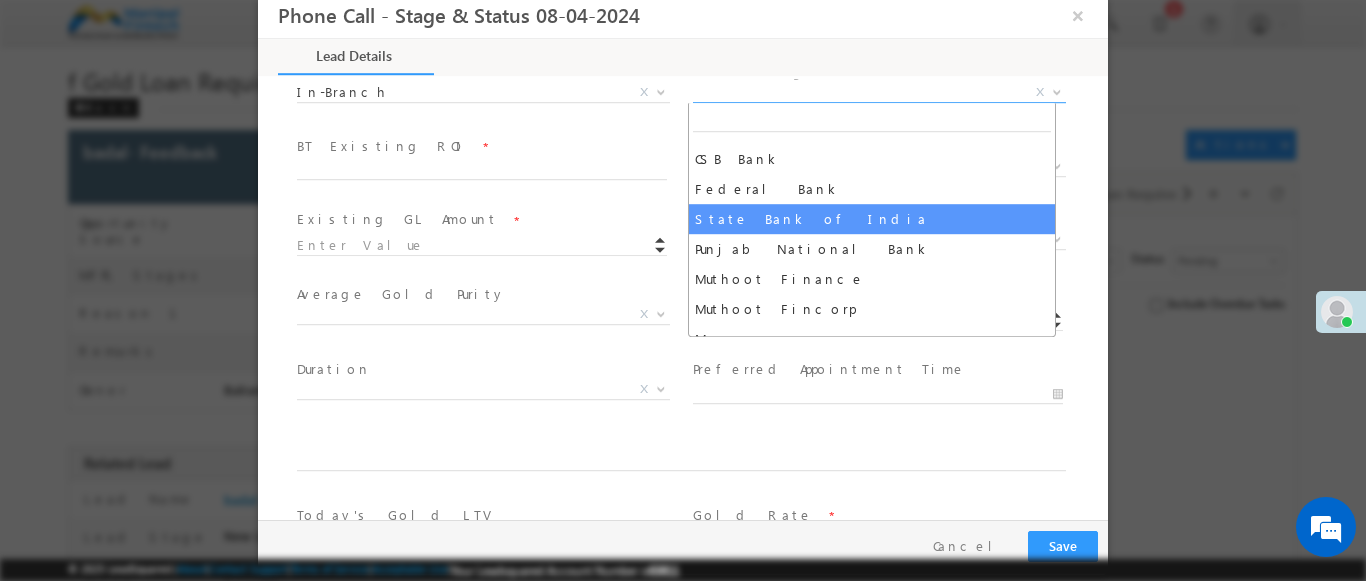 select on "State Bank of India" 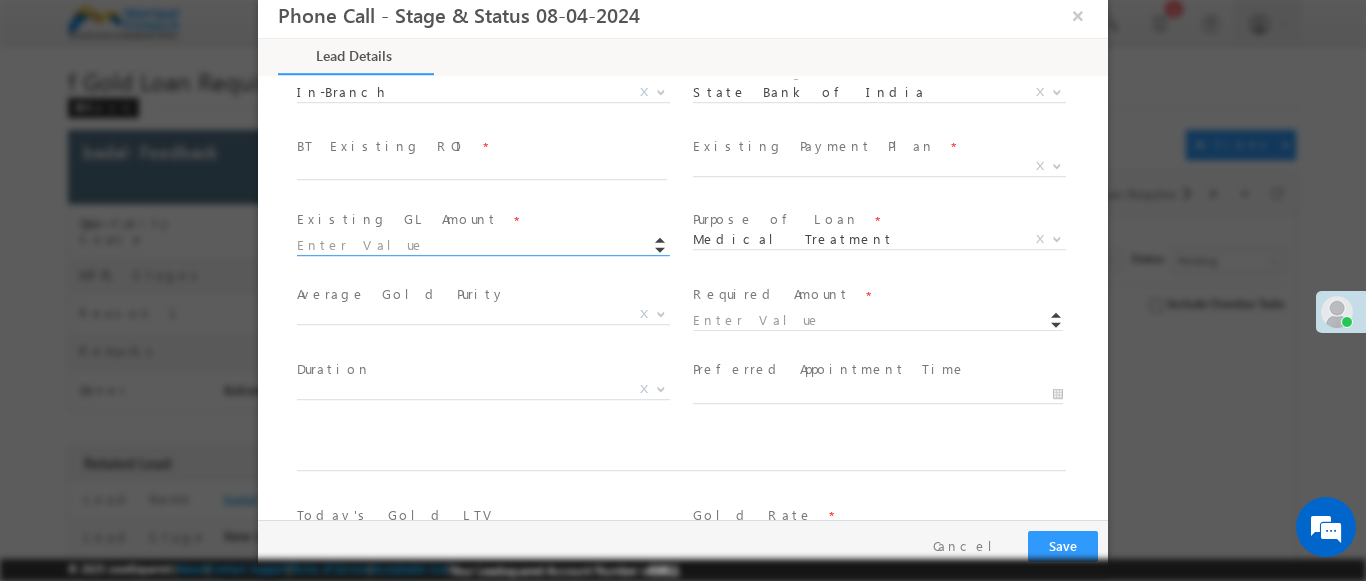 click at bounding box center [482, 246] 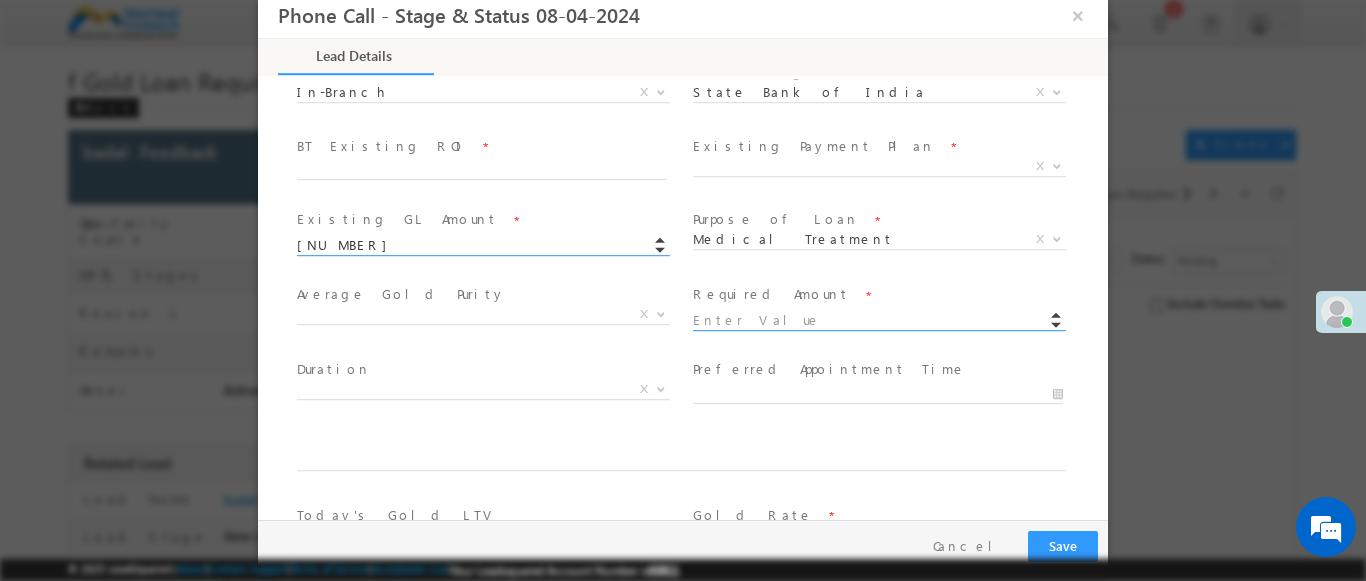 type on "[NUMBER]" 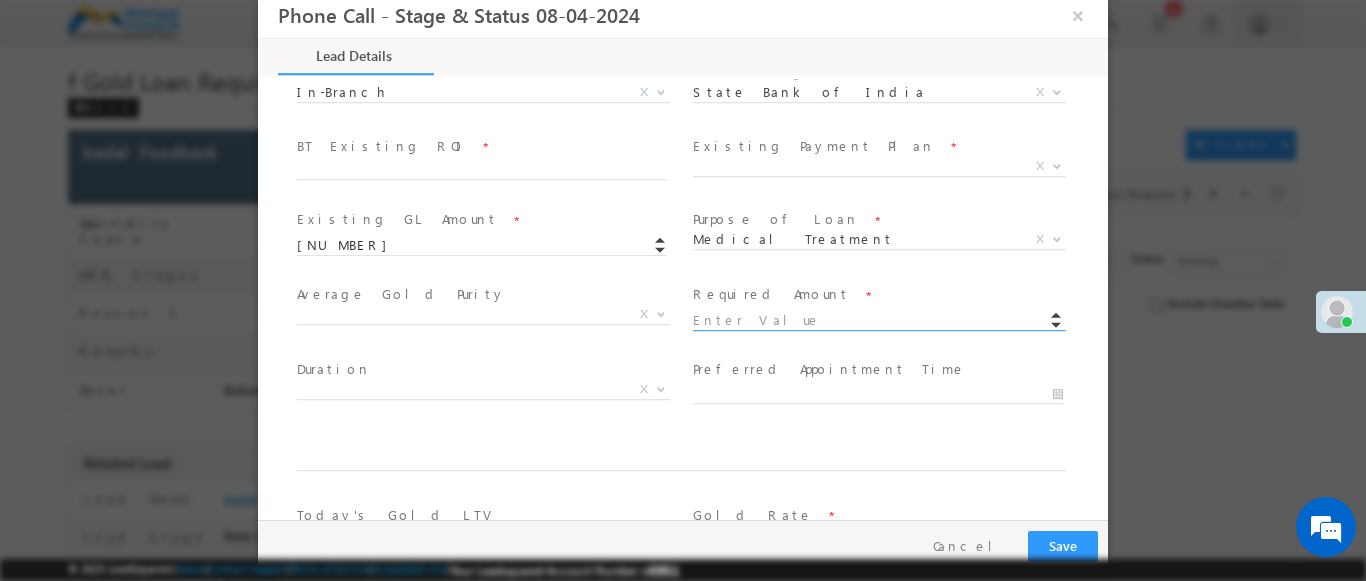 click at bounding box center (878, 321) 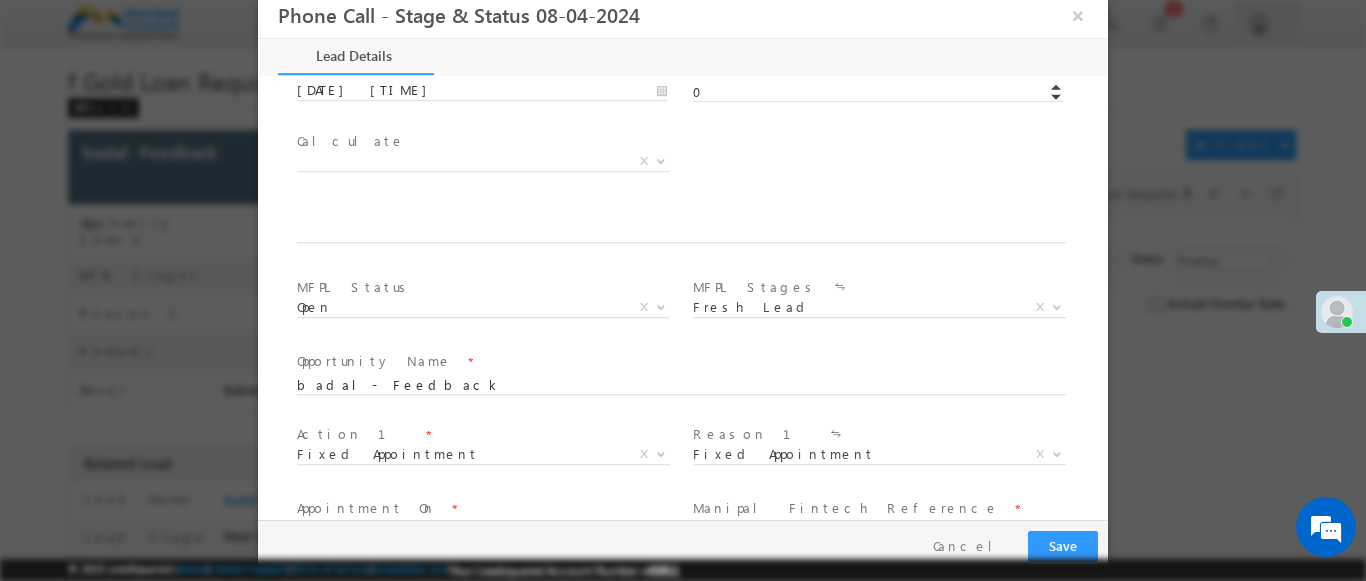 scroll, scrollTop: 1390, scrollLeft: 0, axis: vertical 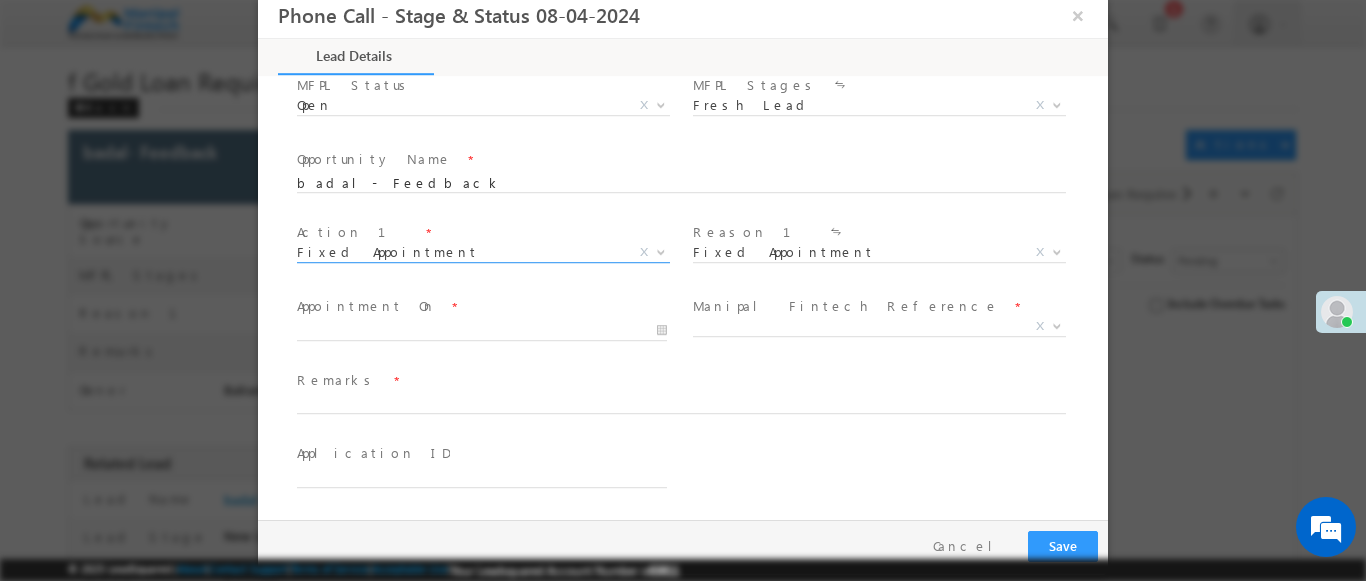 type on "[NUMBER]" 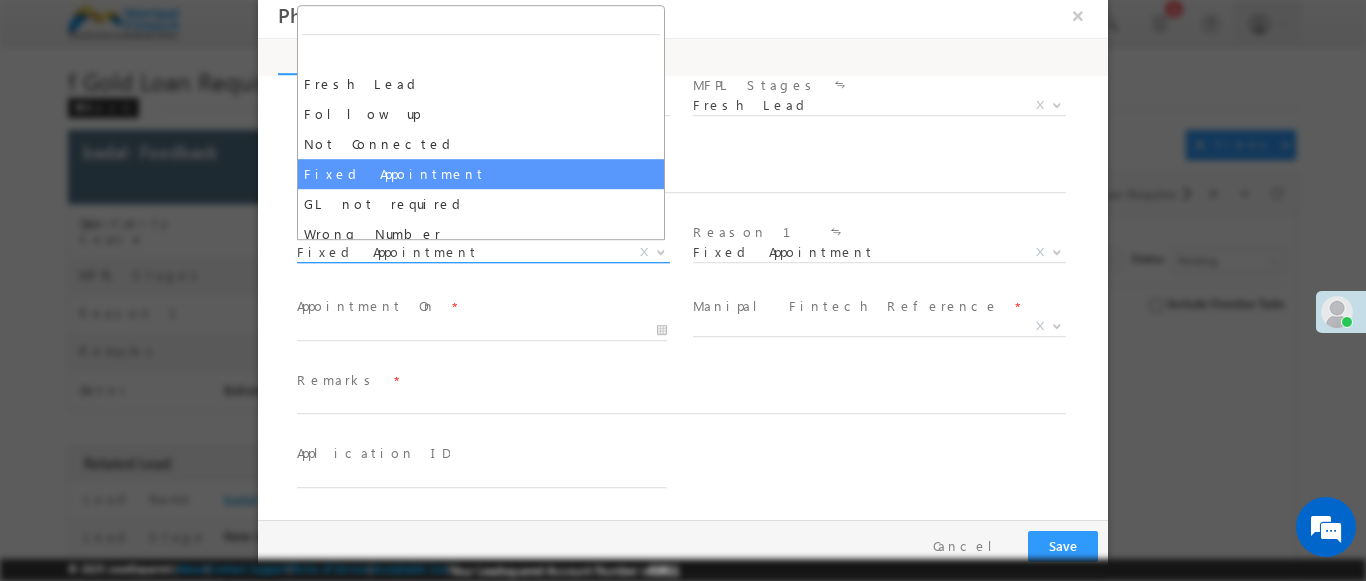 click on "Fixed Appointment" at bounding box center [459, 252] 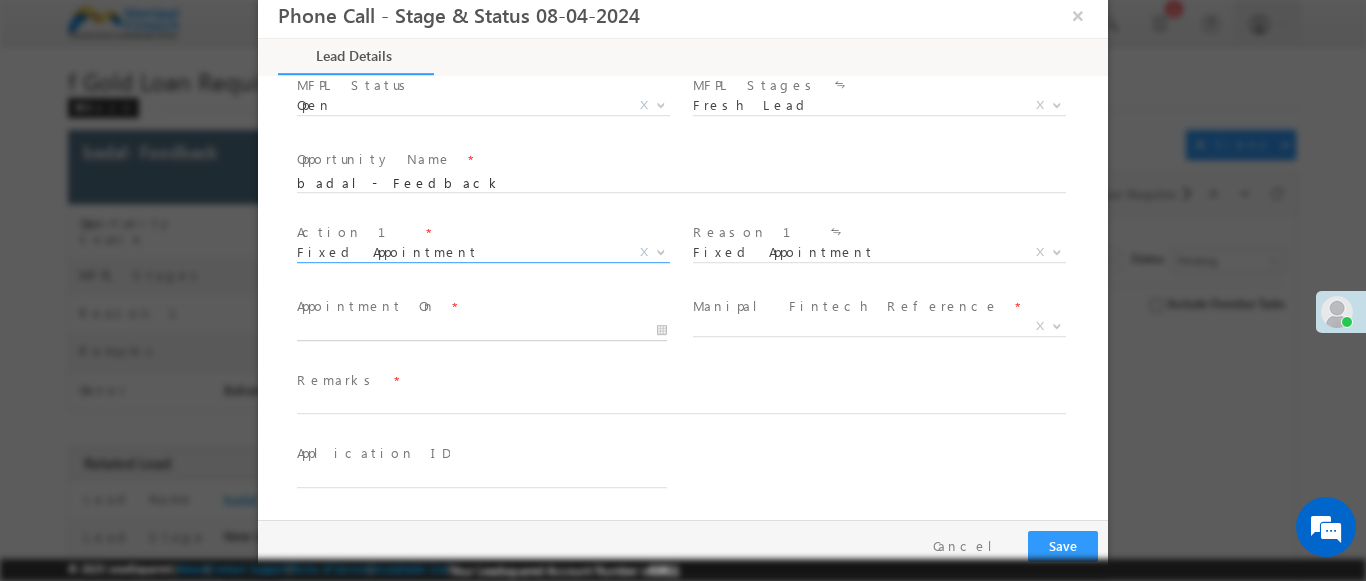 type on "[DATE] [TIME]" 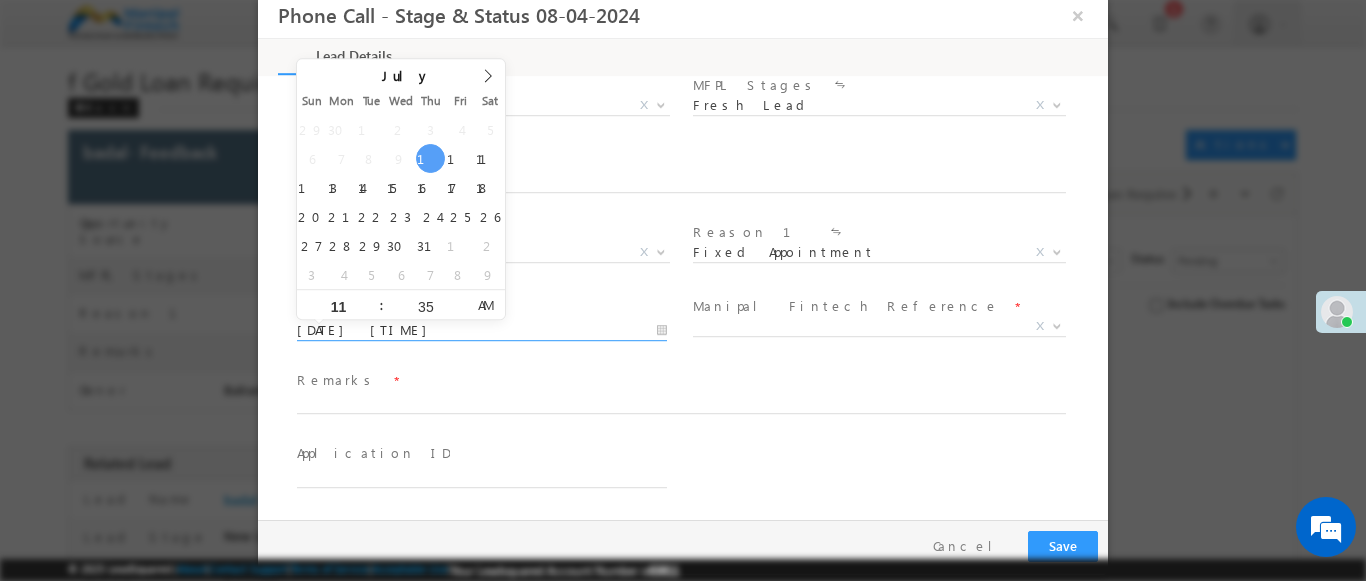 click on "[DATE] [TIME]" at bounding box center [482, 331] 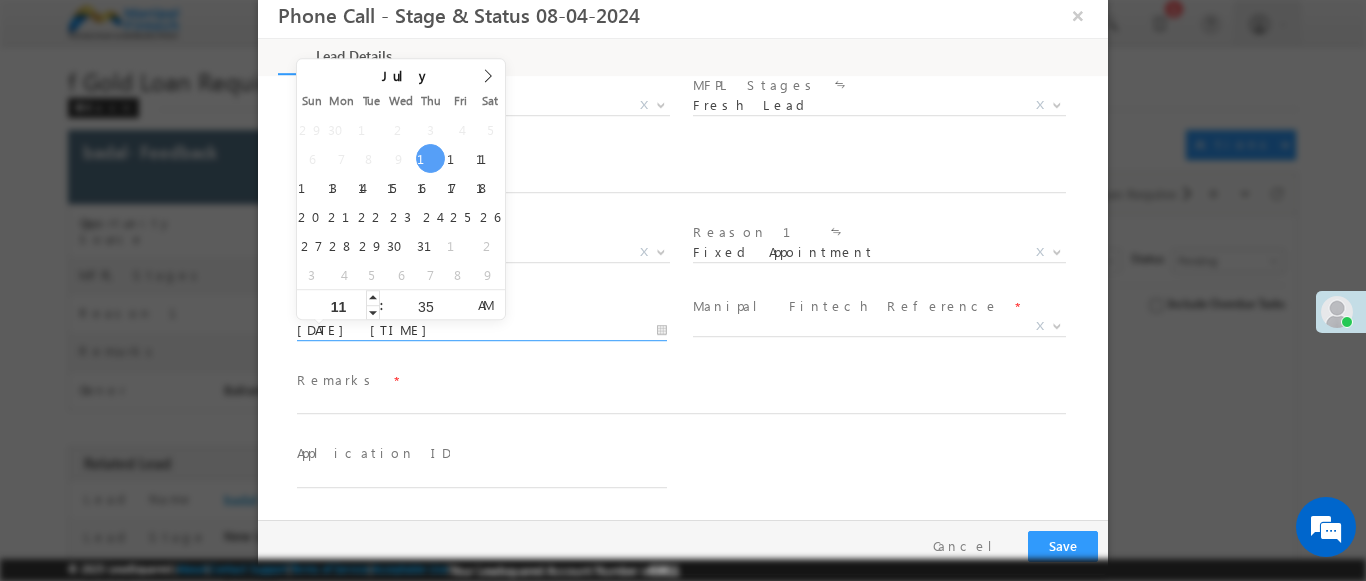 click on "11" at bounding box center [338, 306] 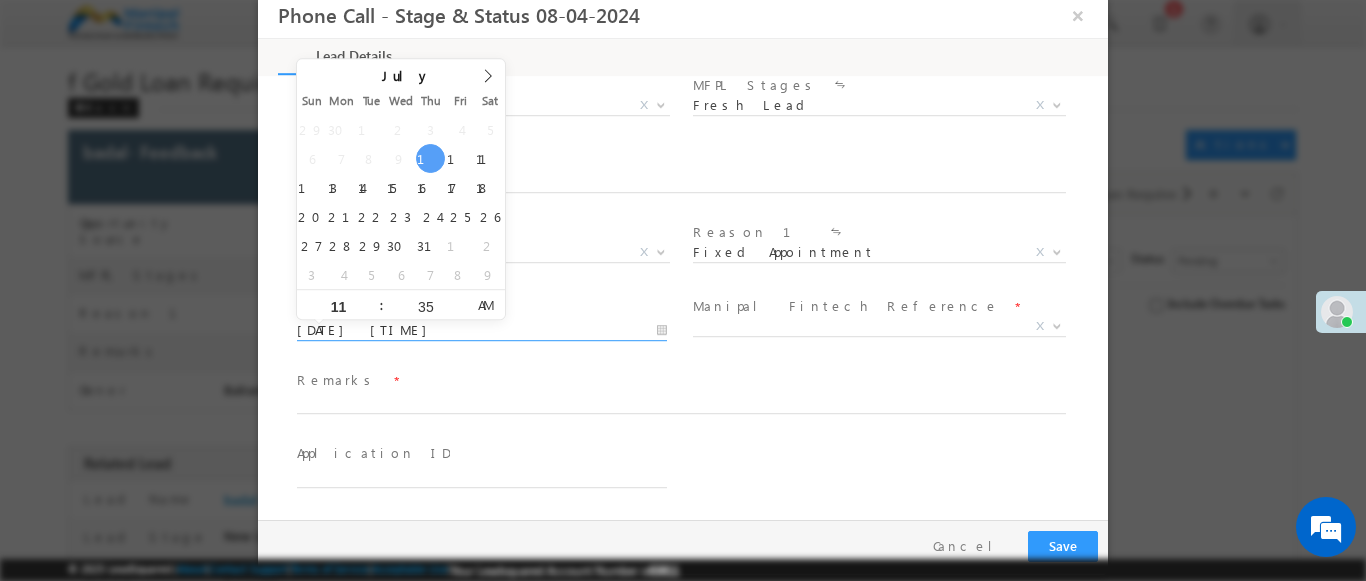type on "[DATE] [TIME]" 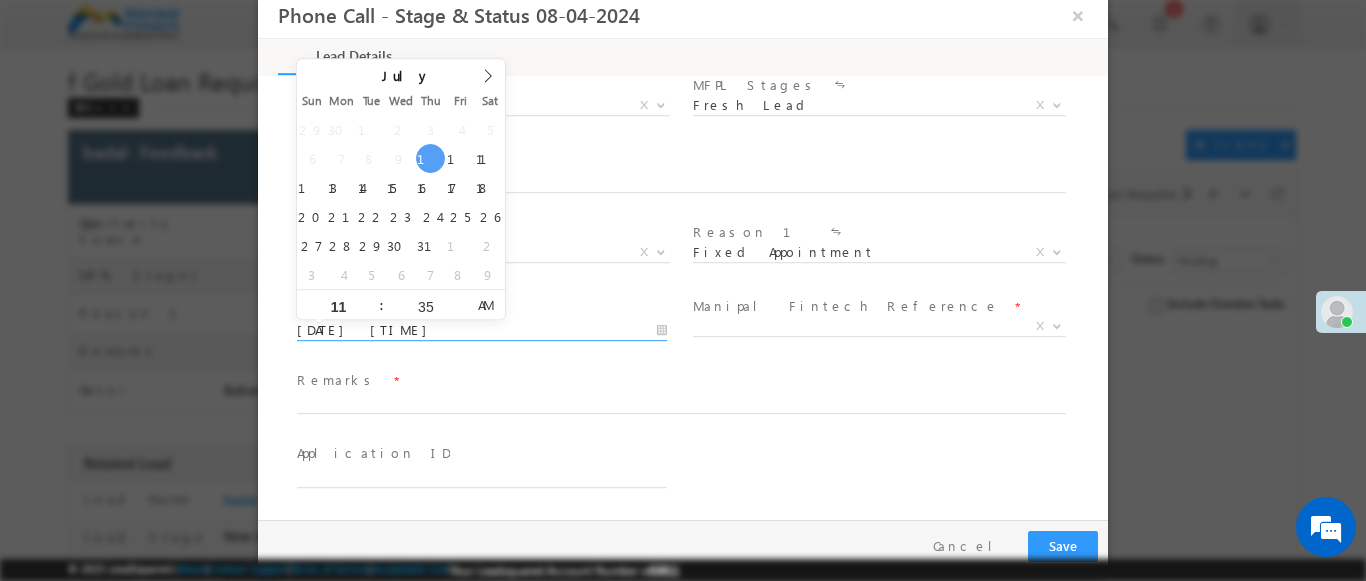 click on "AM" at bounding box center [485, 305] 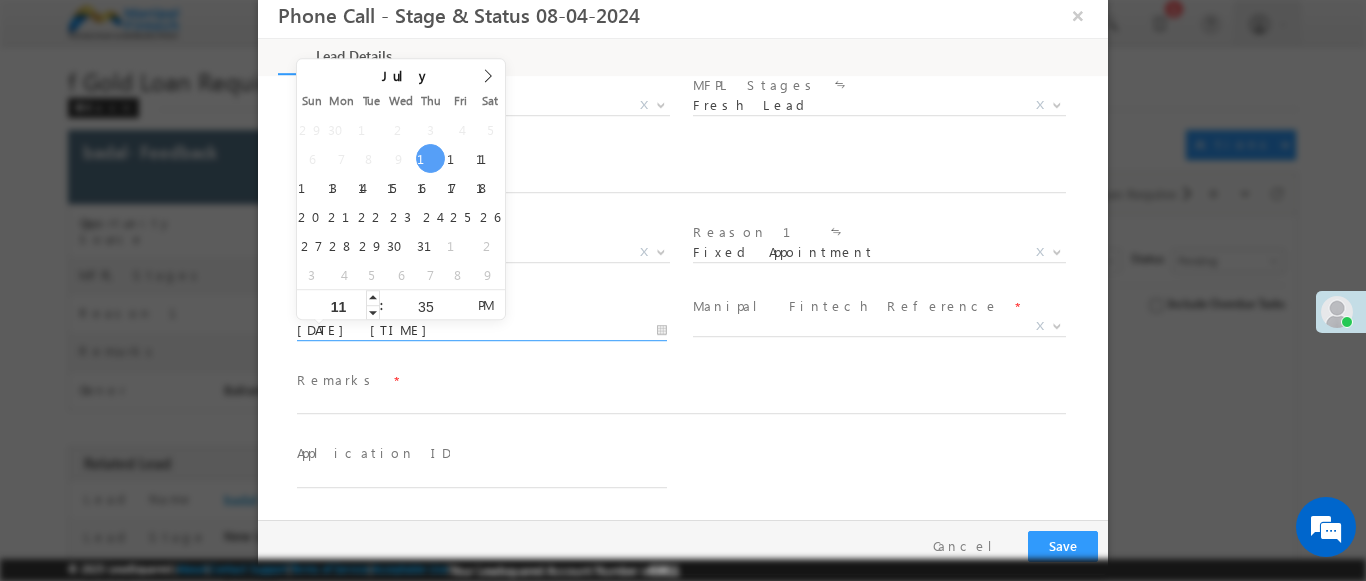click on "11" at bounding box center [338, 306] 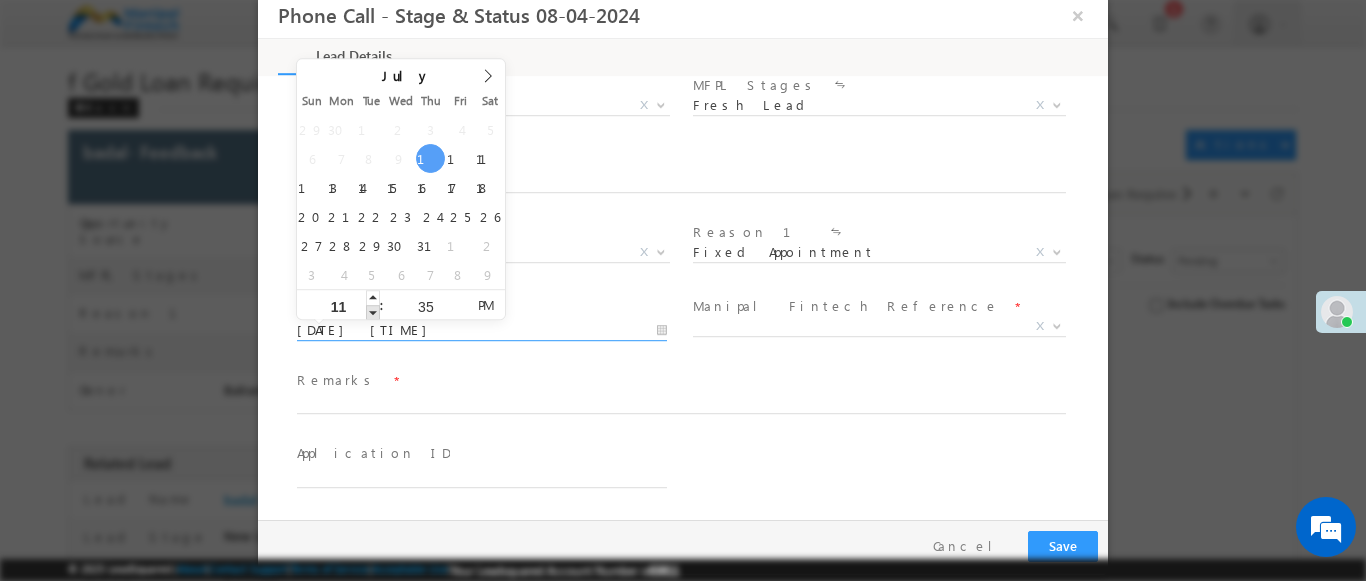 type on "1" 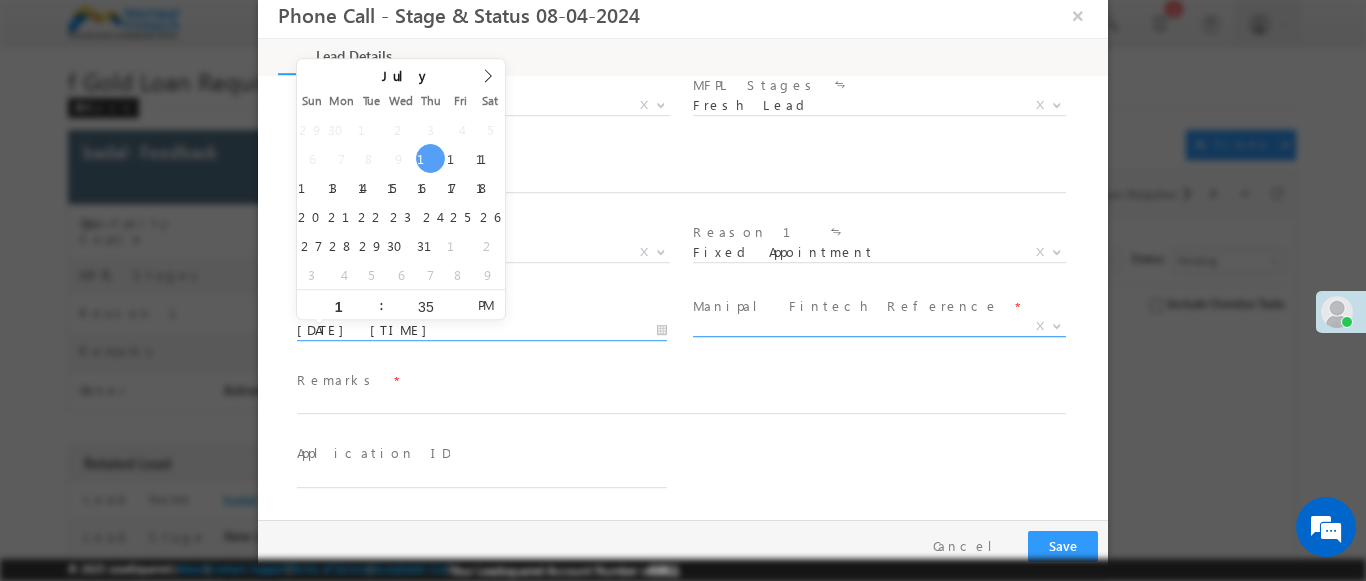 type on "[DATE] [TIME]" 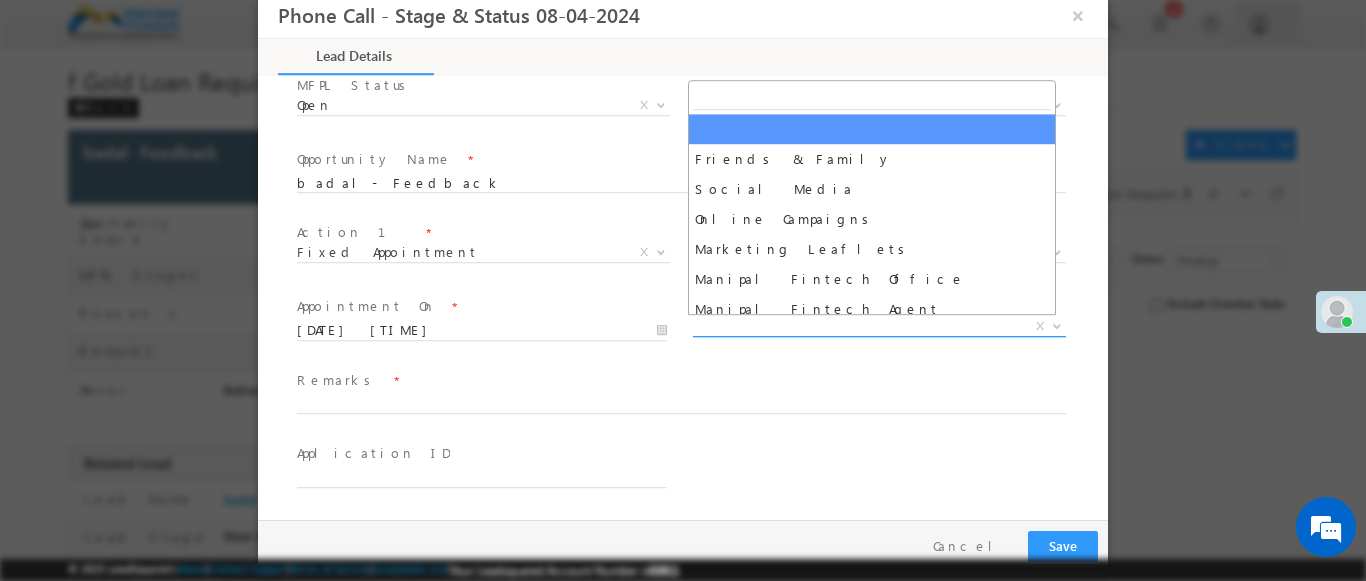 click on "X" at bounding box center (879, 327) 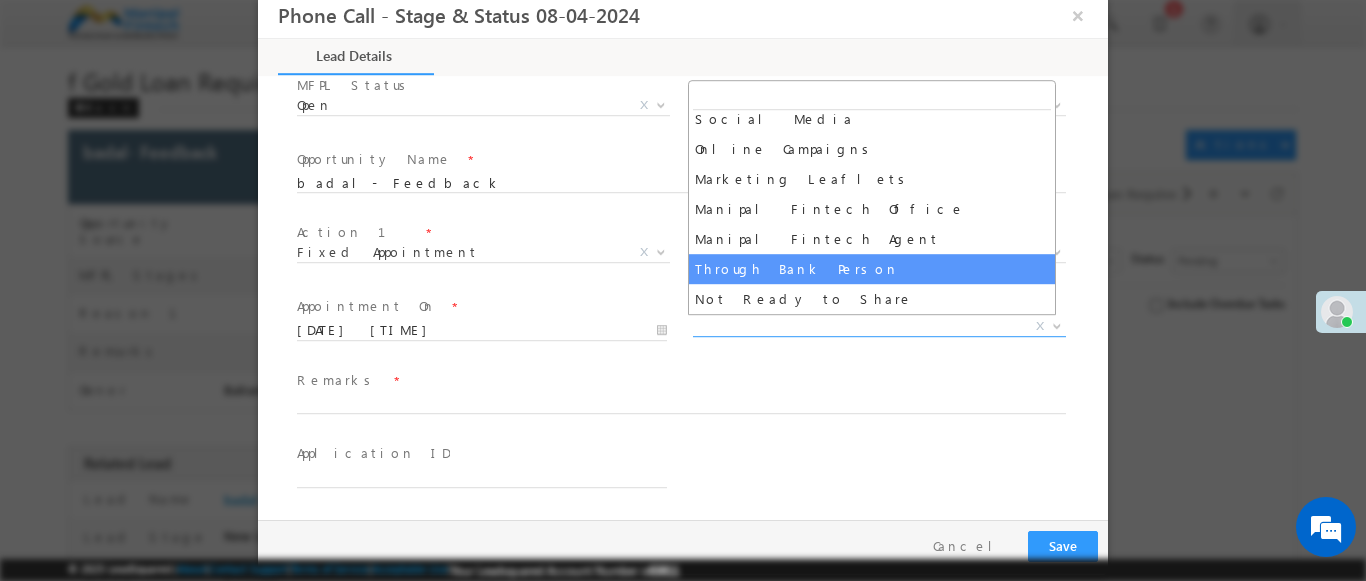 scroll, scrollTop: 0, scrollLeft: 0, axis: both 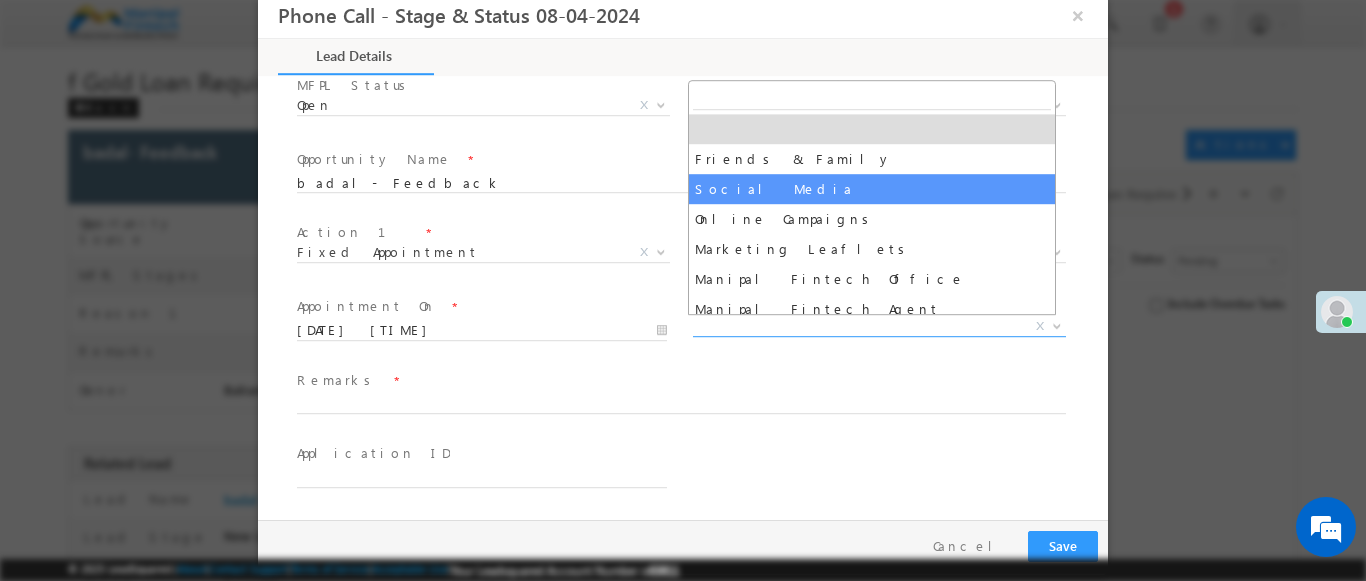 select on "Social Media" 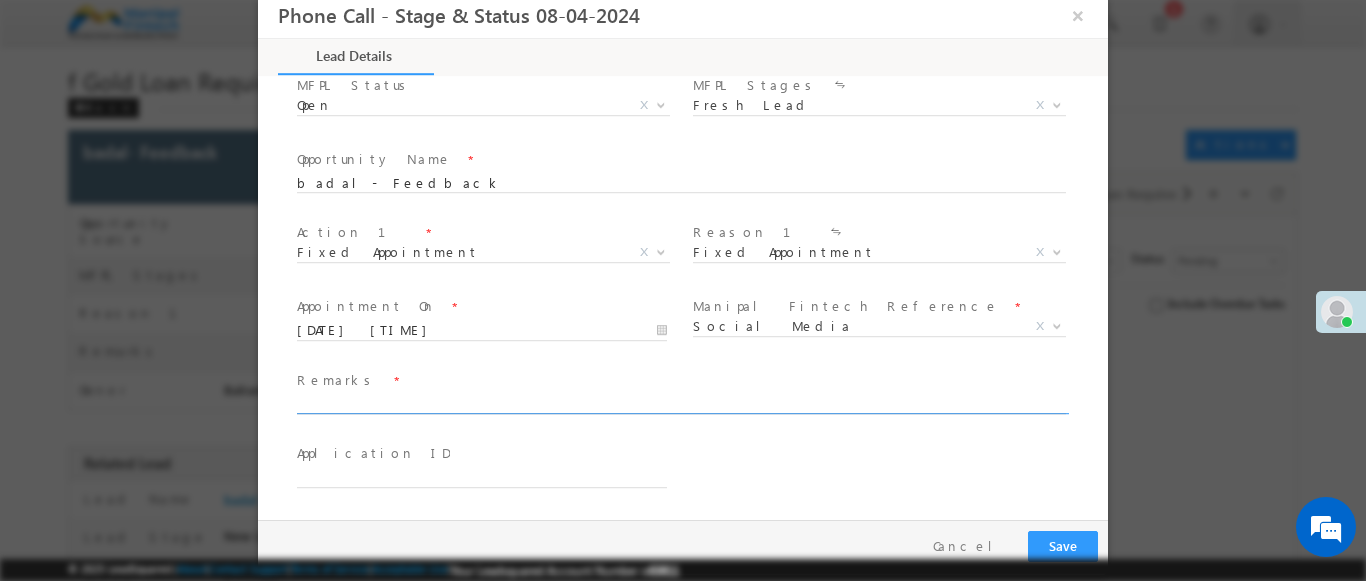 click at bounding box center (681, 405) 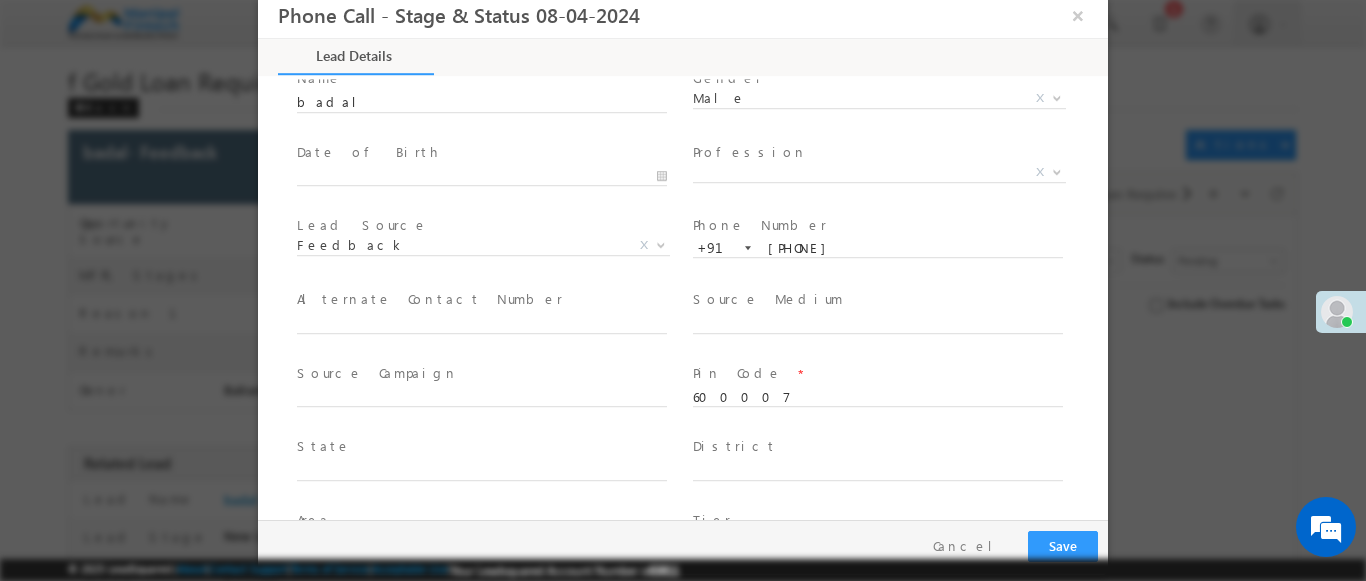 scroll, scrollTop: 0, scrollLeft: 0, axis: both 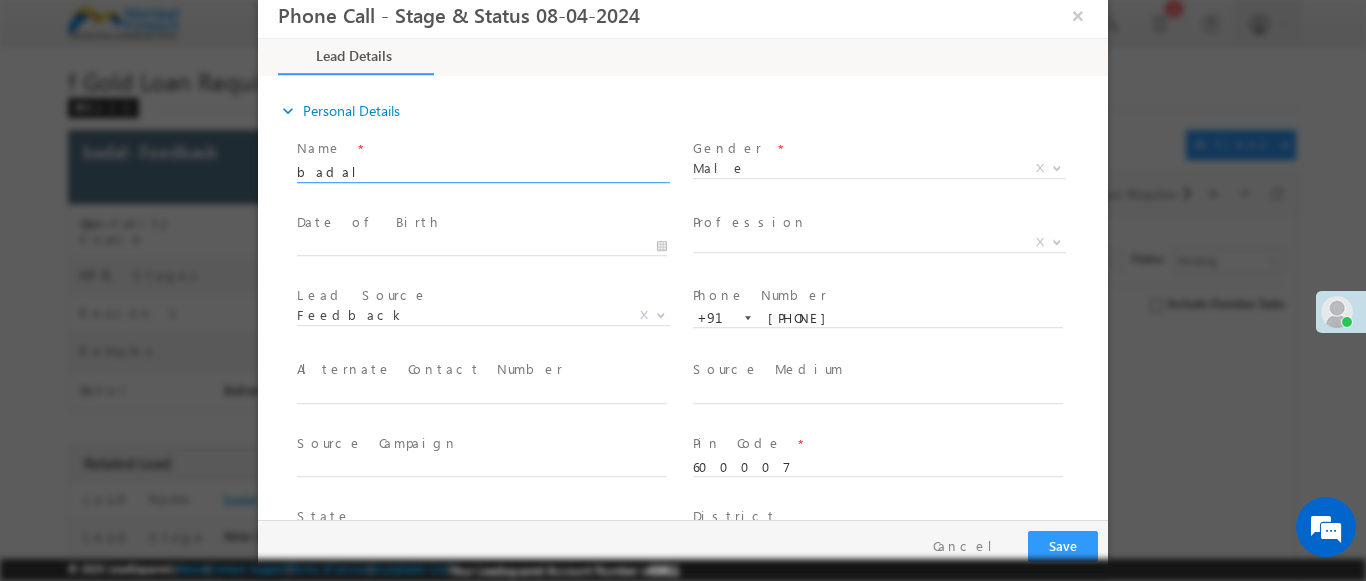 type on "BADLA  BT1" 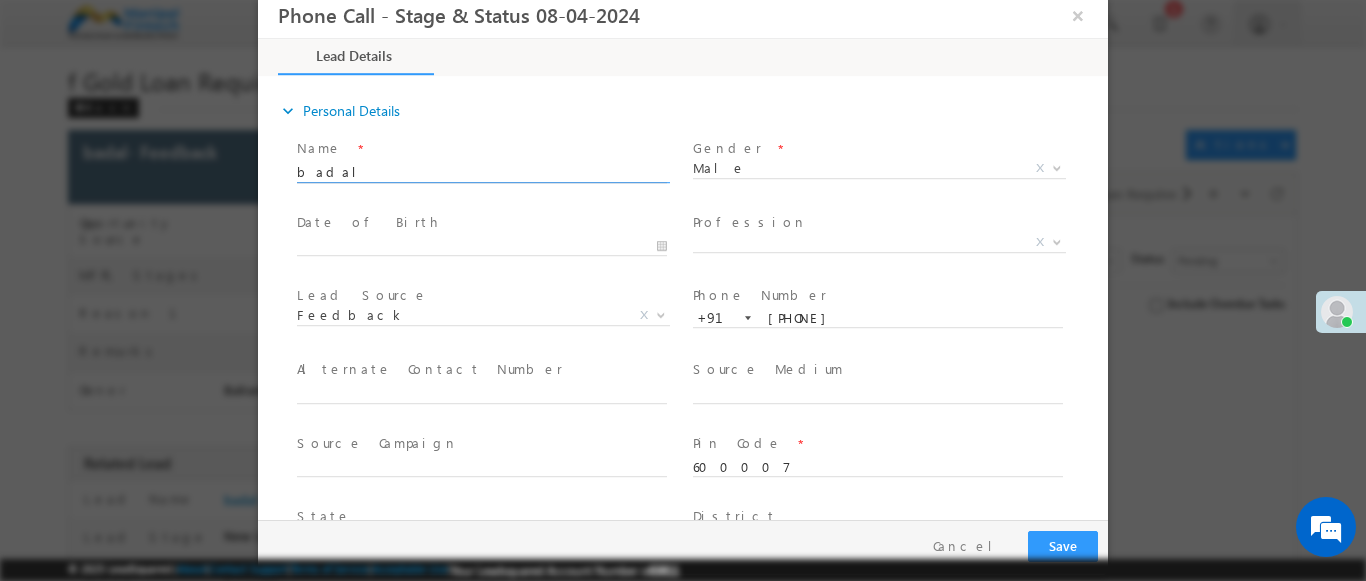click on "badal" at bounding box center [482, 173] 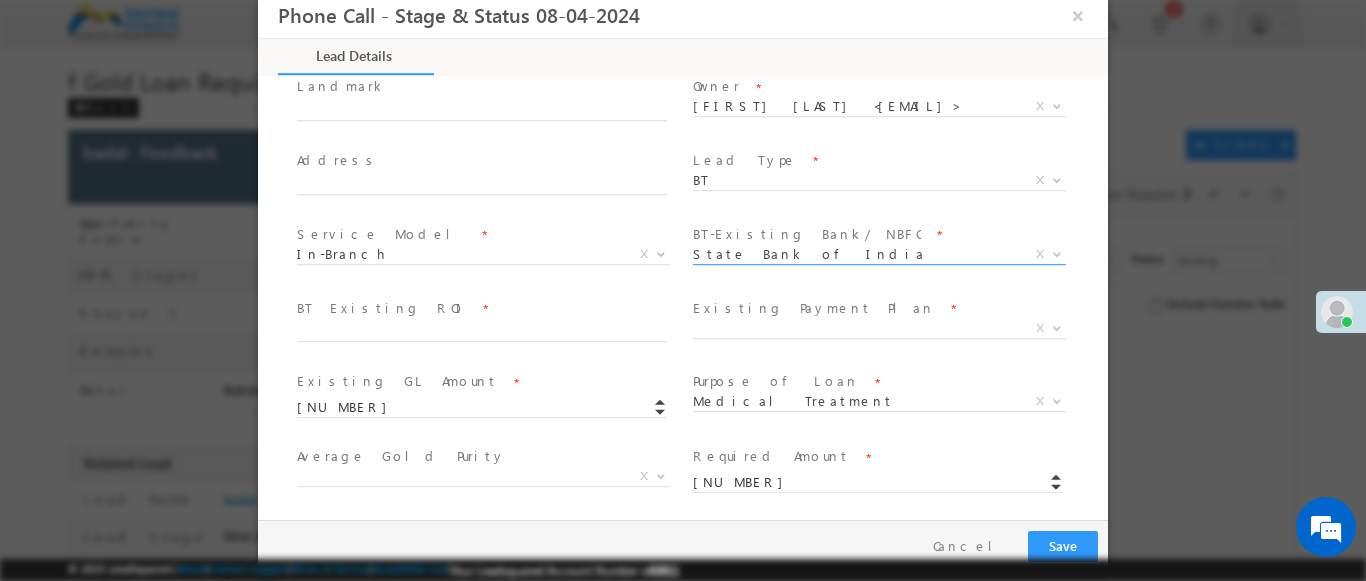 scroll, scrollTop: 579, scrollLeft: 0, axis: vertical 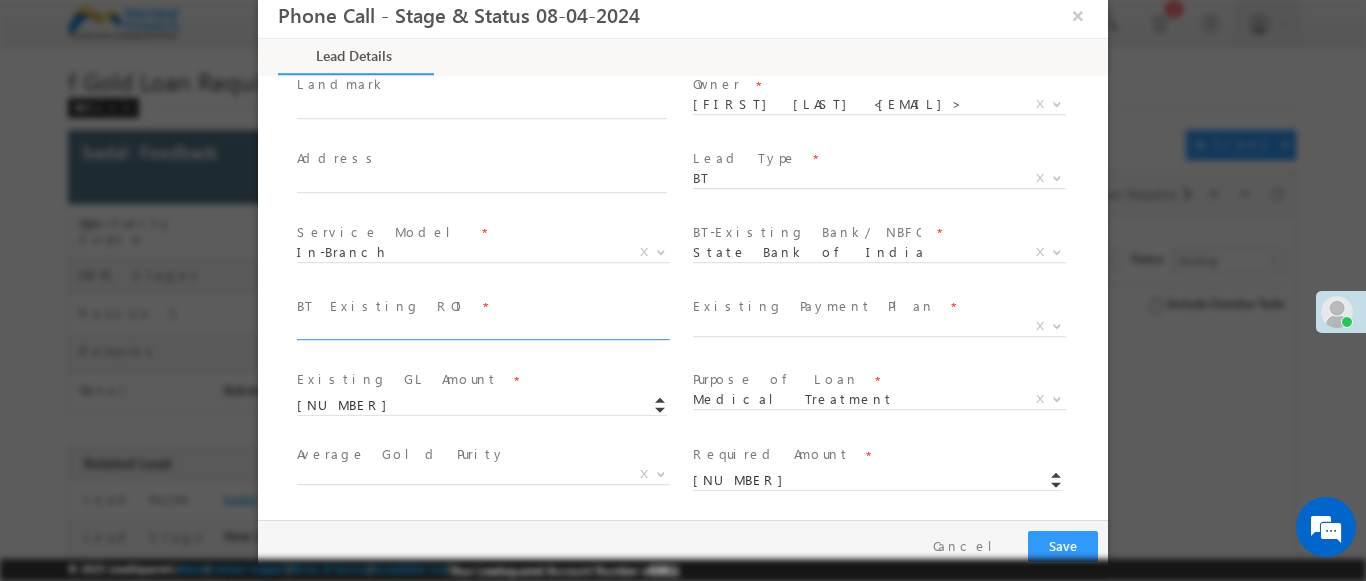 type on "badal BTTH1" 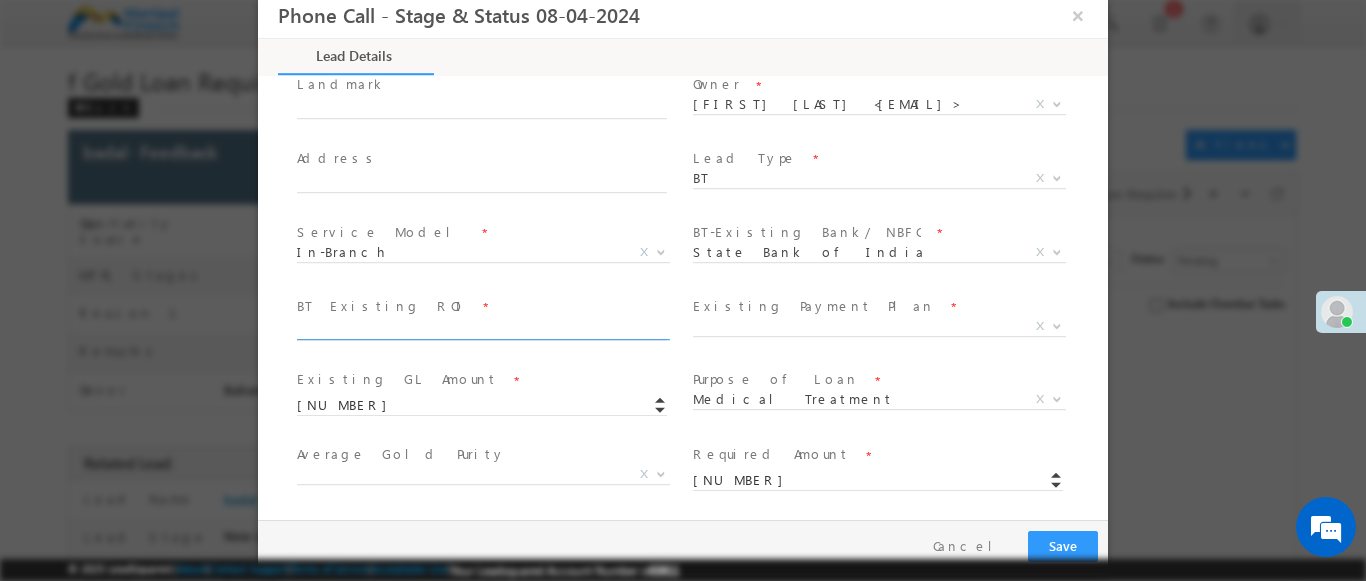type on "badal BTTH1- Feedback" 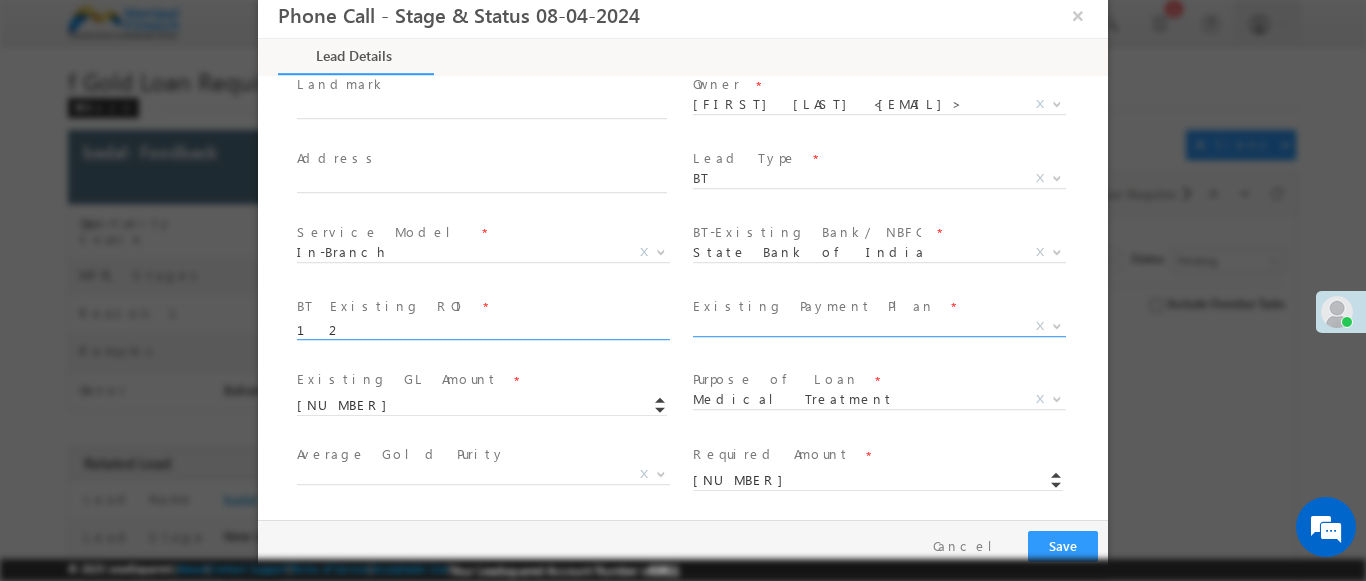 type on "12" 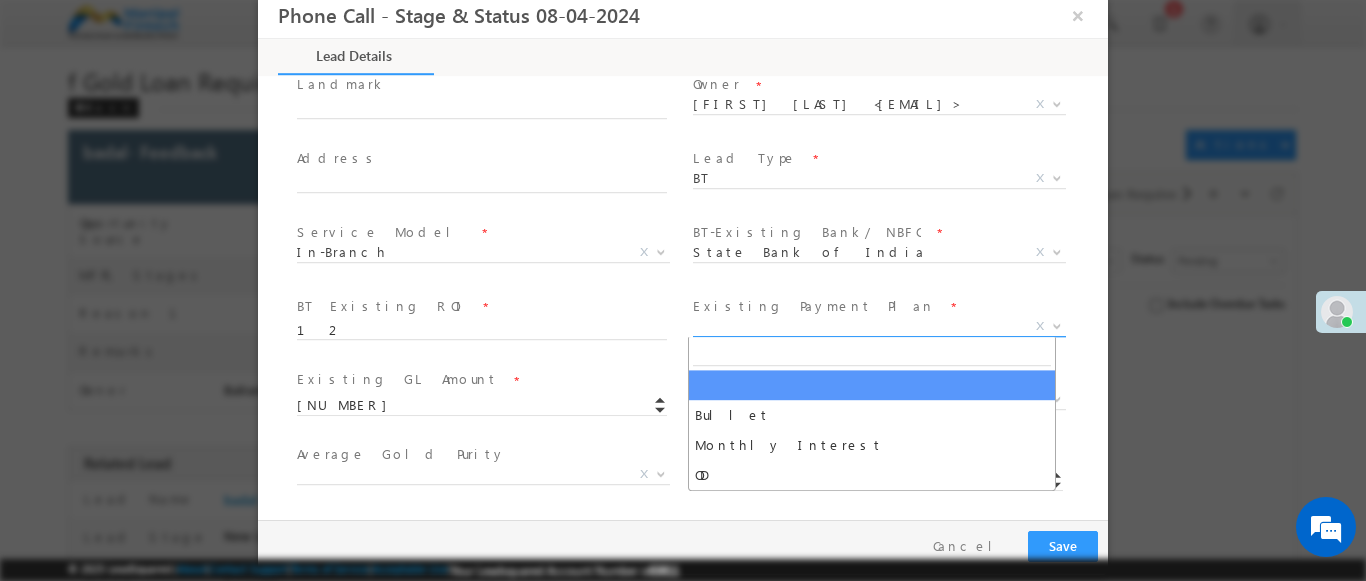 click on "X" at bounding box center [879, 327] 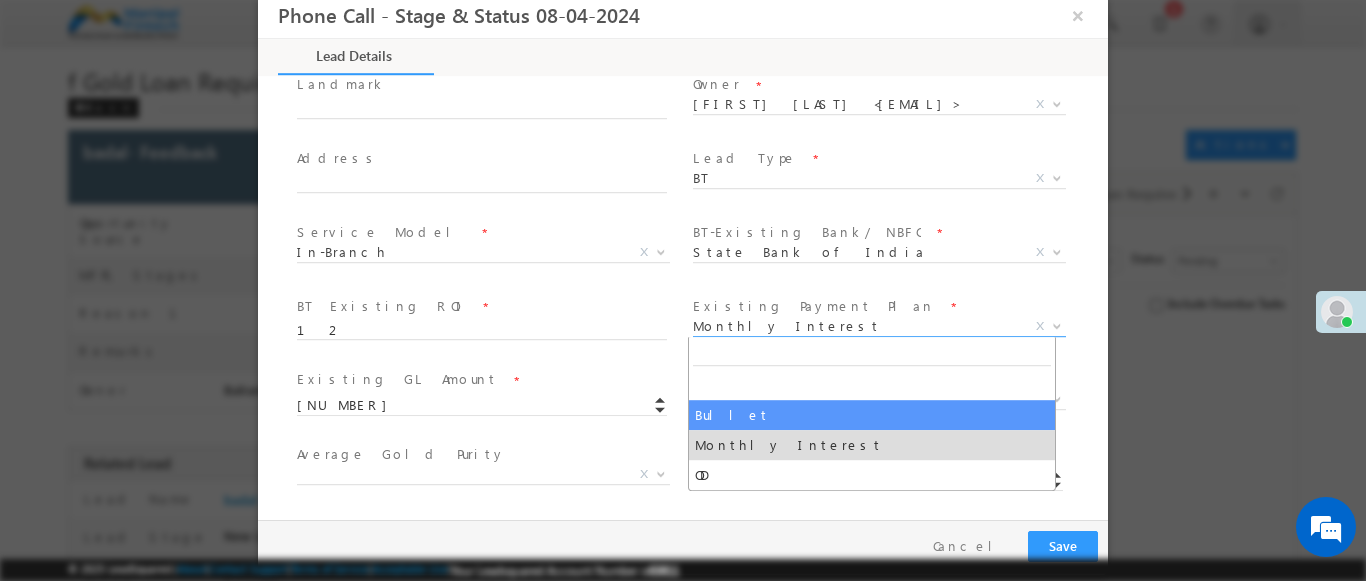 drag, startPoint x: 737, startPoint y: 327, endPoint x: 729, endPoint y: 411, distance: 84.38009 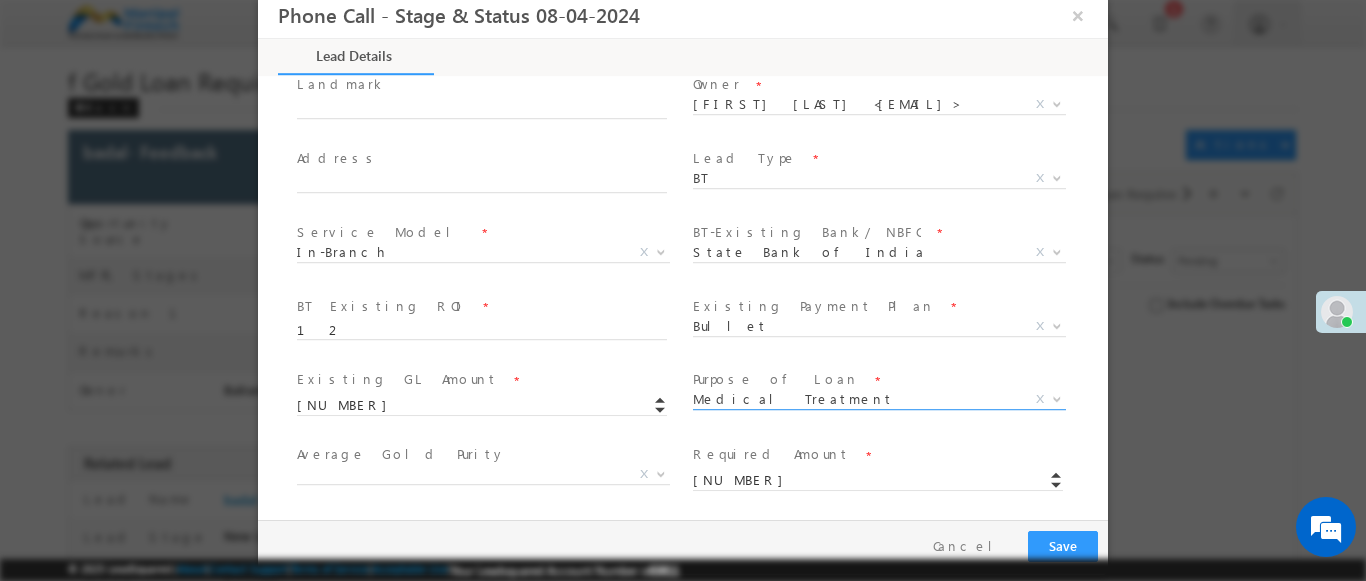 click on "Medical Treatment X" at bounding box center (879, 404) 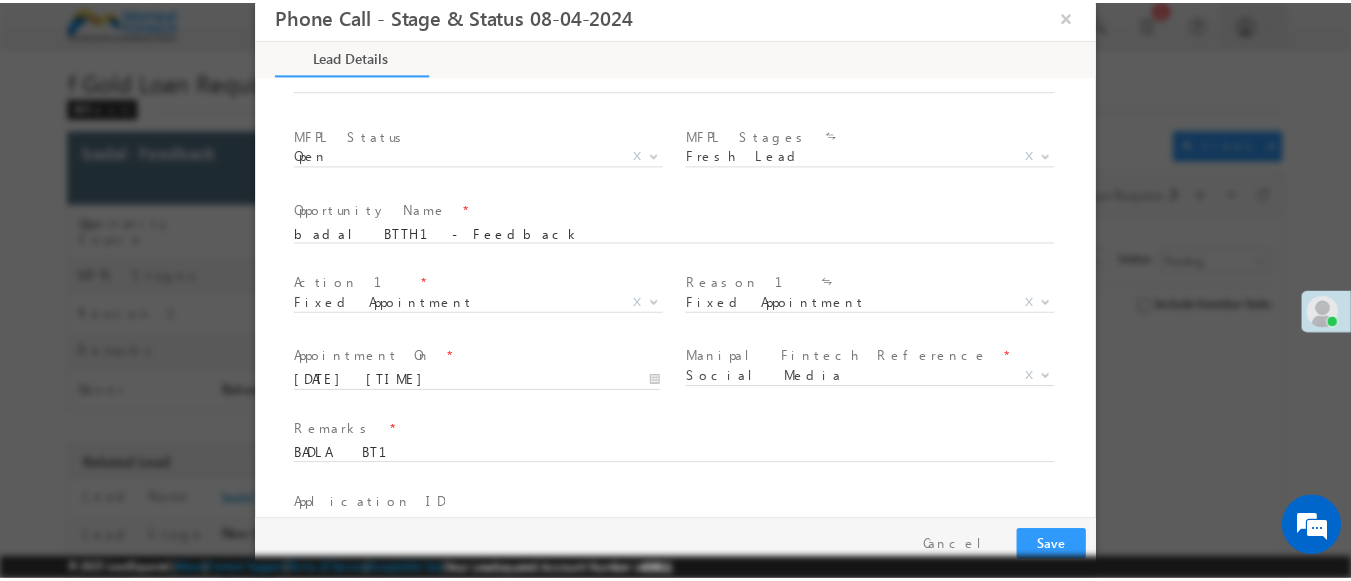 scroll, scrollTop: 1390, scrollLeft: 0, axis: vertical 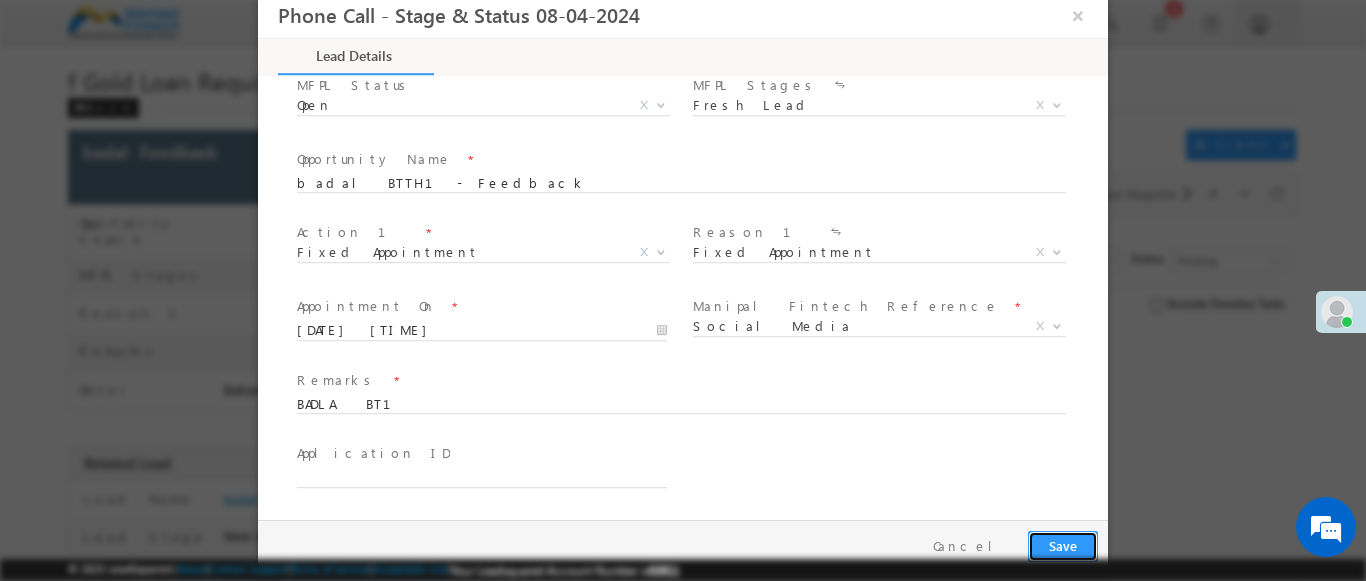 click on "Save" at bounding box center [1063, 546] 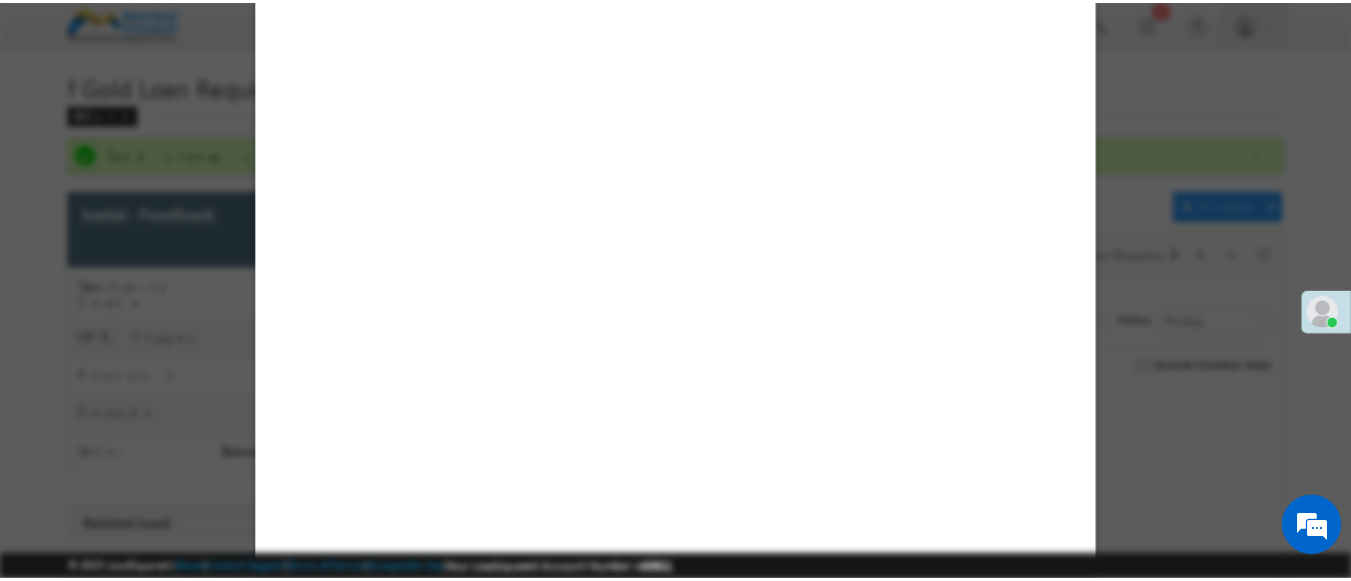 scroll, scrollTop: 0, scrollLeft: 0, axis: both 